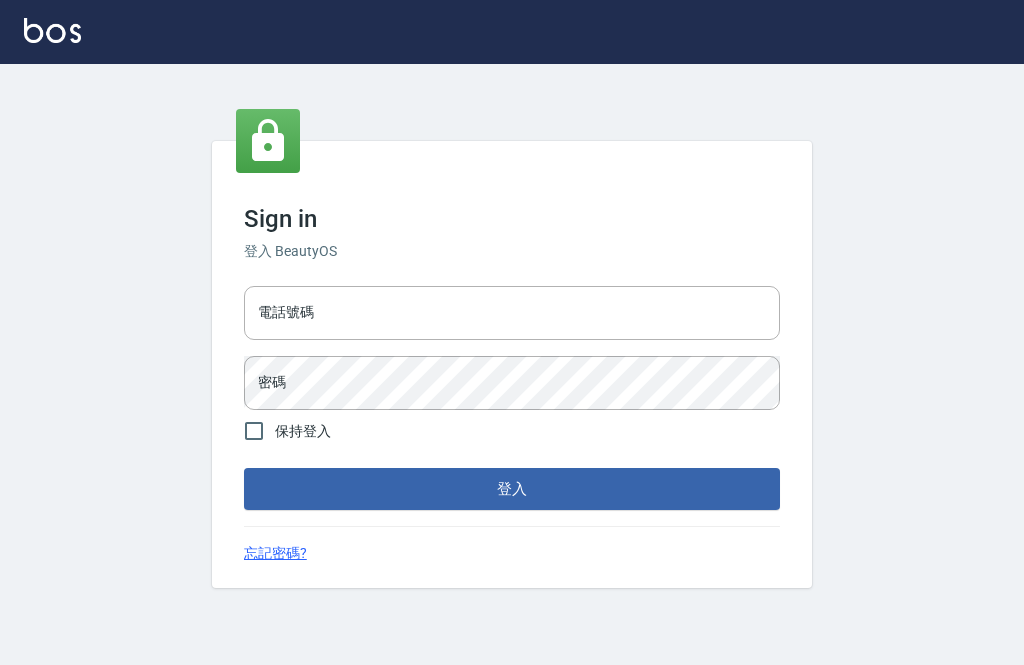 scroll, scrollTop: 0, scrollLeft: 0, axis: both 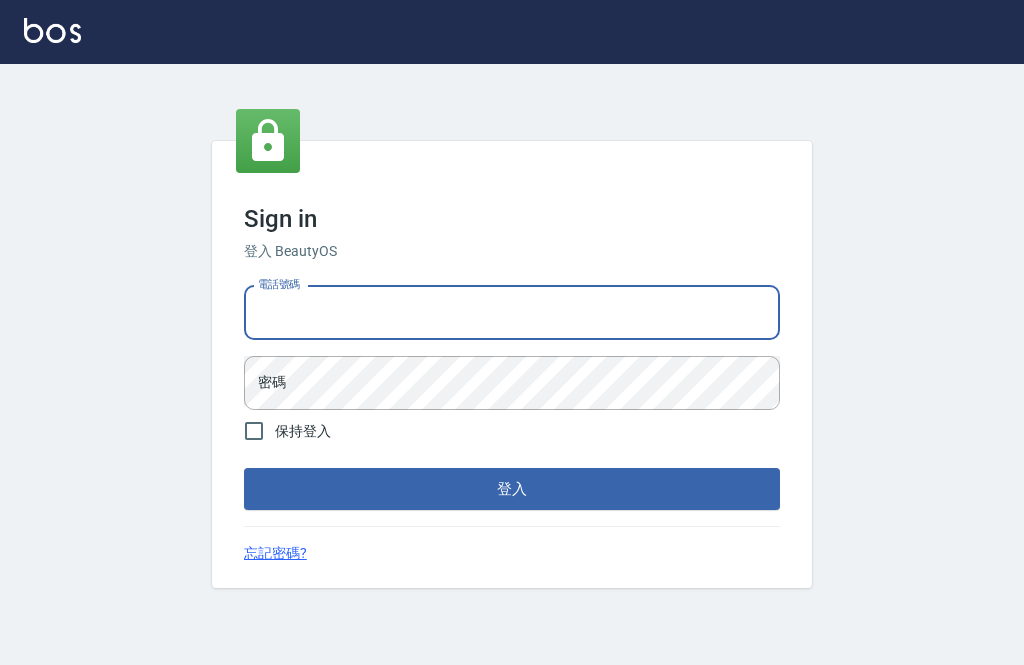 click on "電話號碼" at bounding box center [512, 313] 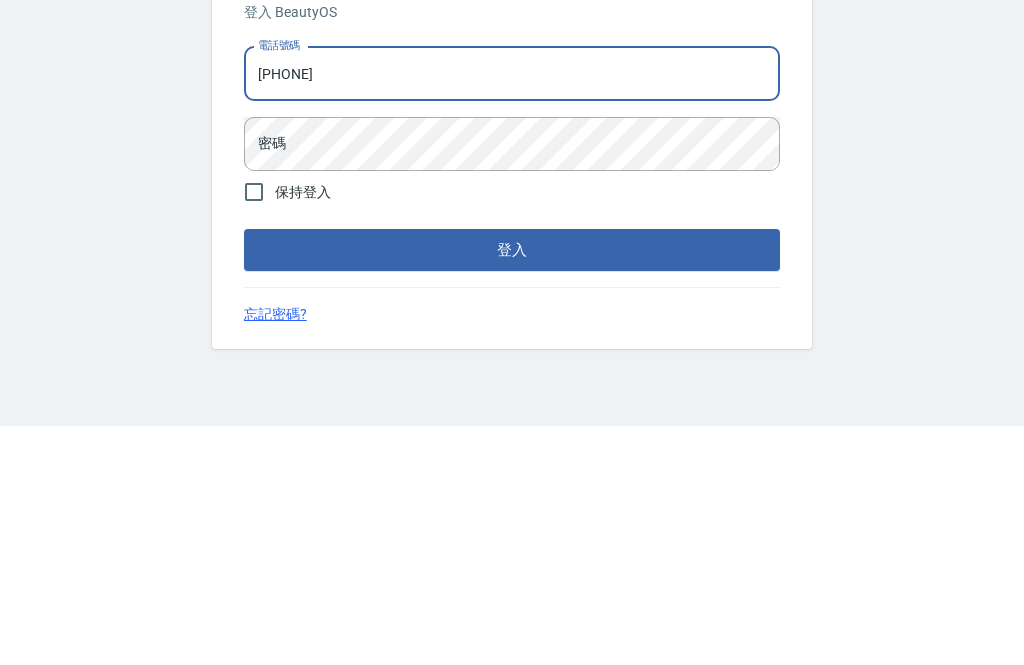 type on "[PHONE]" 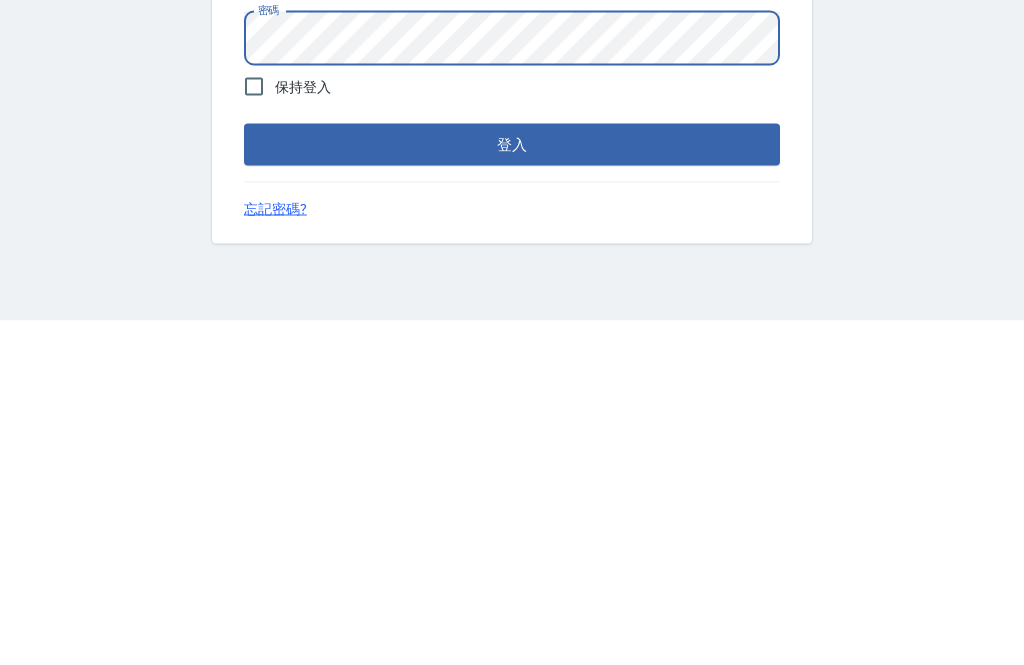 click on "登入" at bounding box center (512, 489) 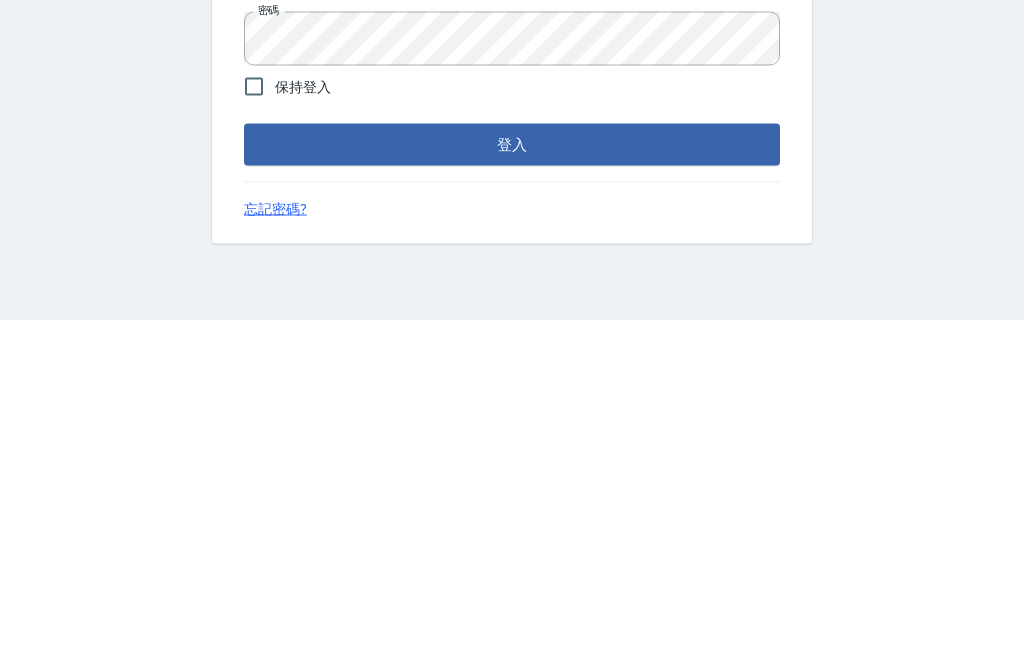 scroll, scrollTop: 64, scrollLeft: 0, axis: vertical 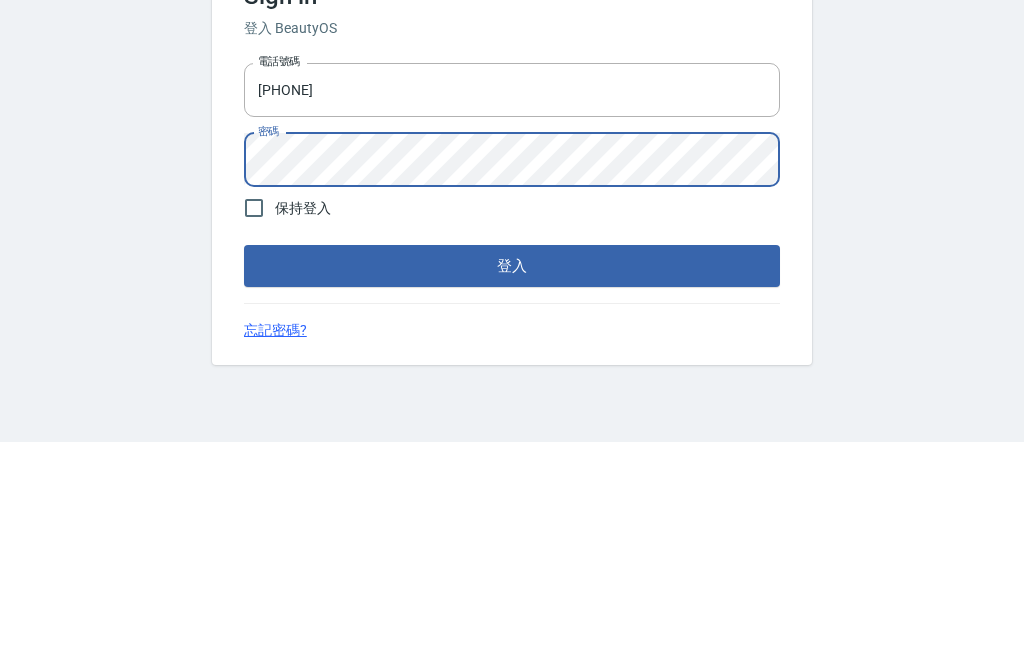 click on "登入" at bounding box center [512, 489] 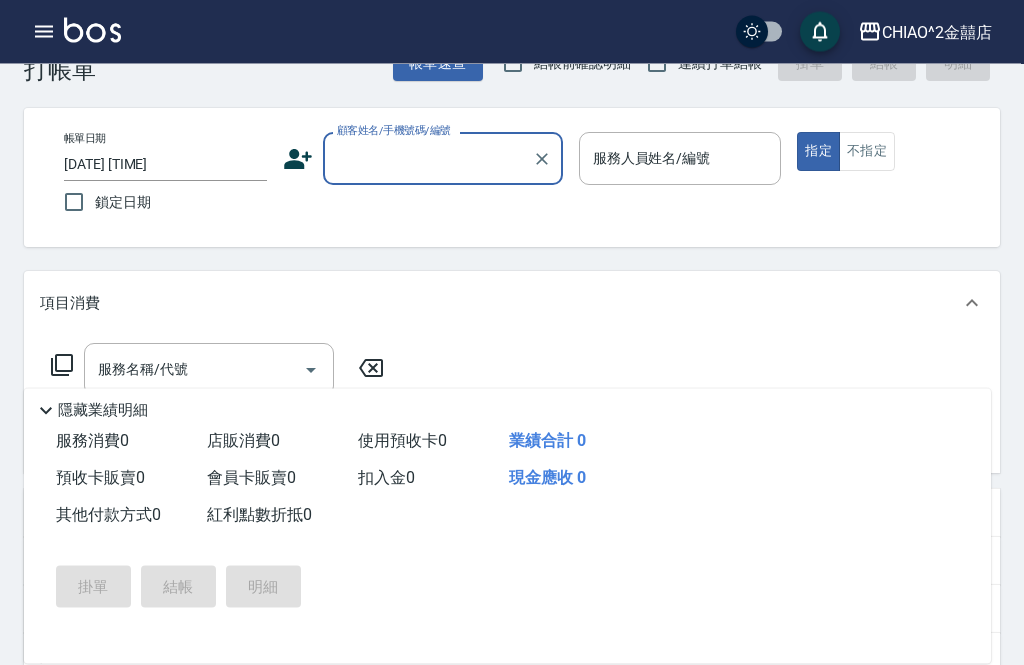 scroll, scrollTop: 0, scrollLeft: 0, axis: both 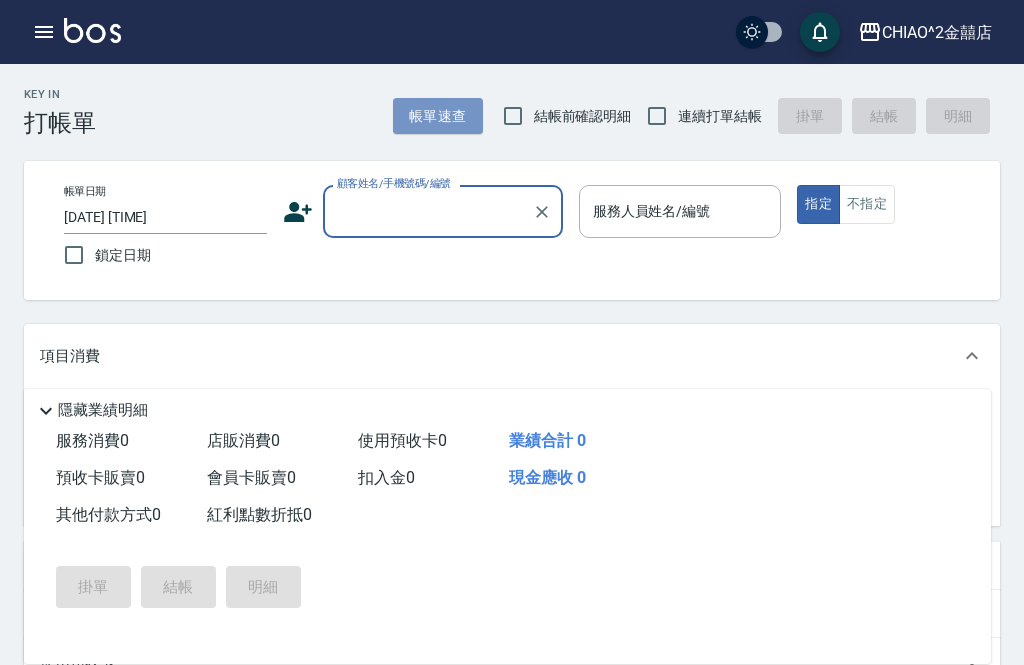 click on "帳單速查" at bounding box center (438, 116) 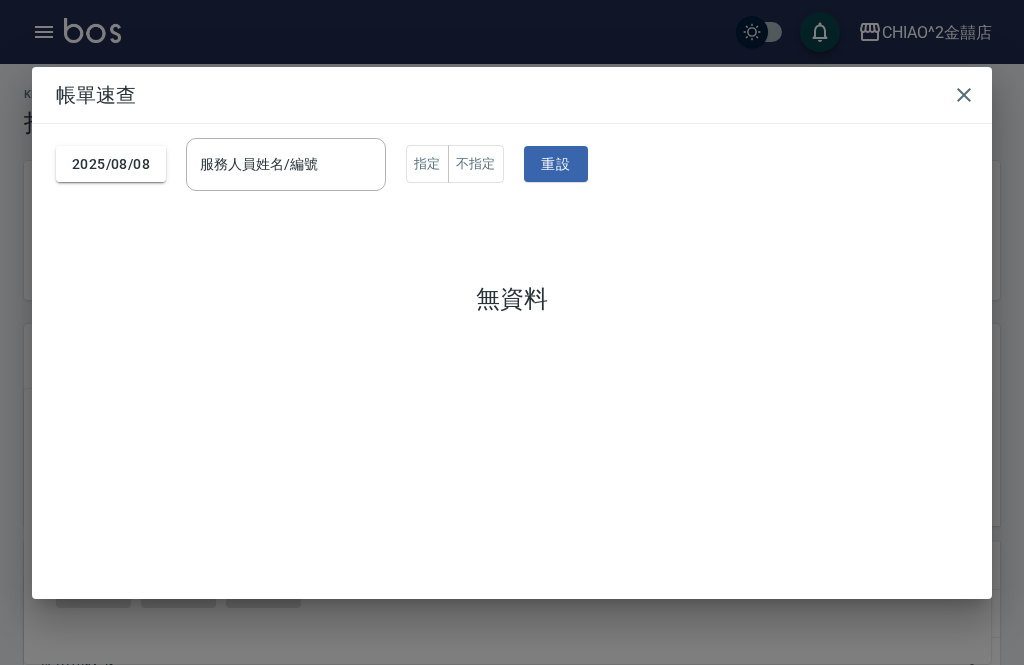 click on "2025/08/08" at bounding box center (111, 164) 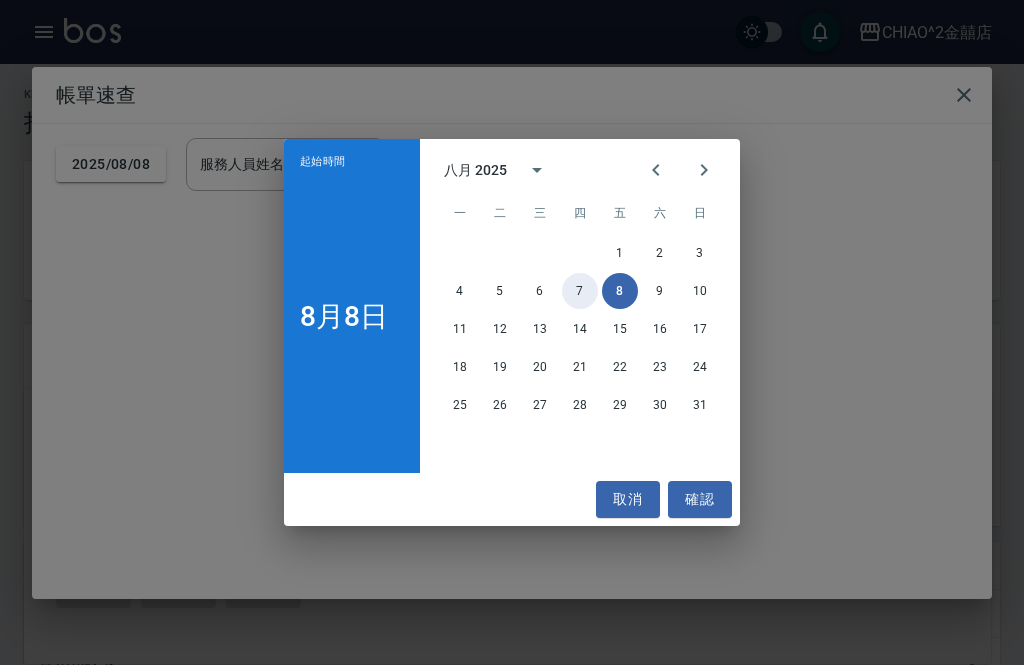 click on "7" at bounding box center [580, 291] 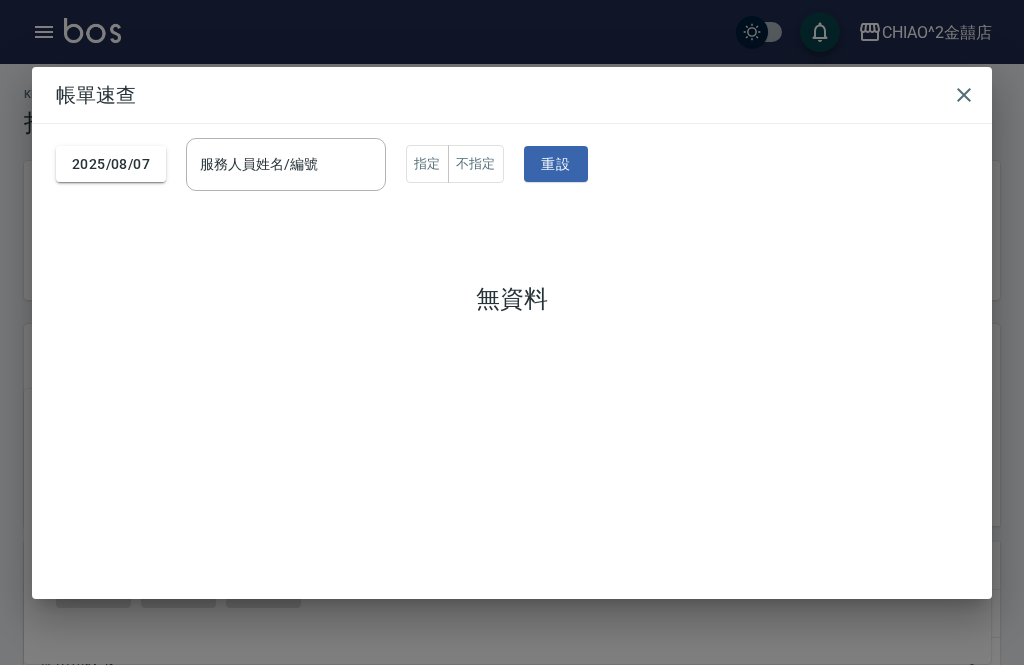 click at bounding box center (964, 95) 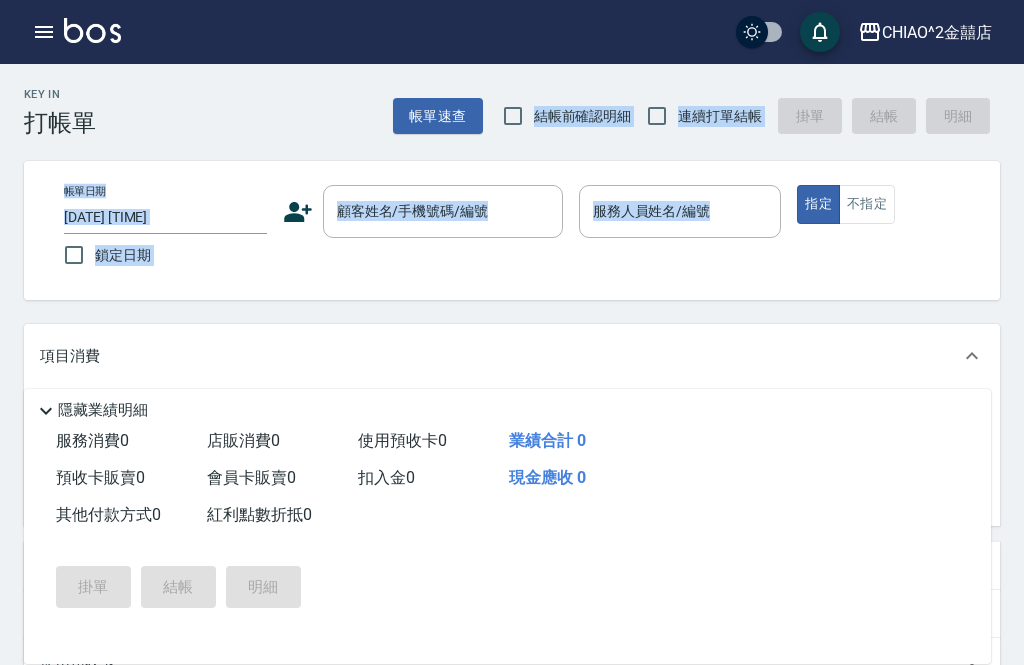 click on "[DATE] [TIME]" at bounding box center (165, 217) 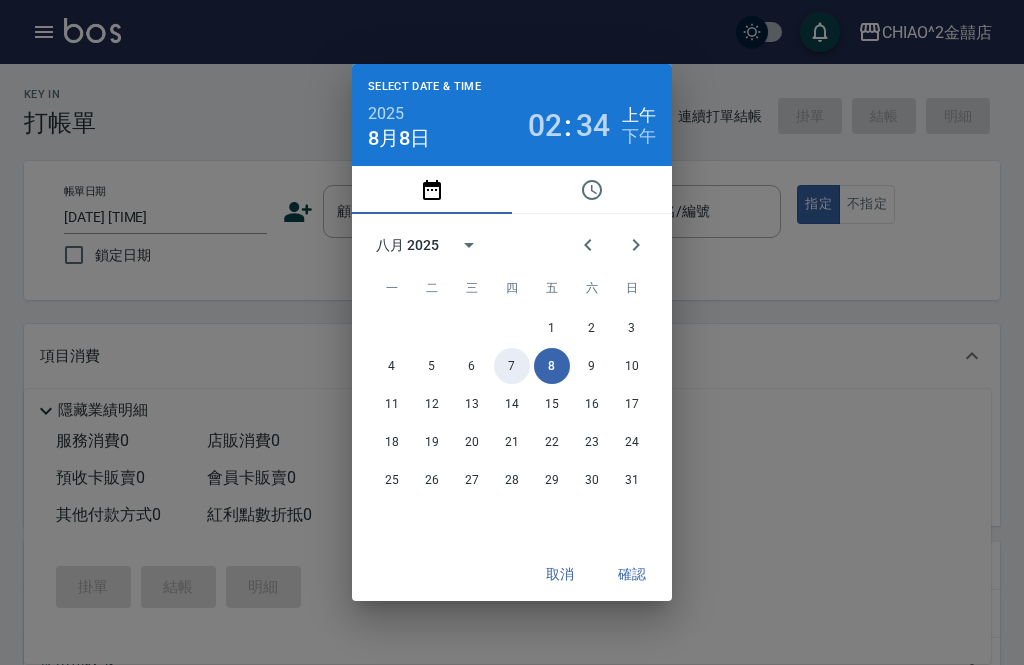 click on "7" at bounding box center (512, 366) 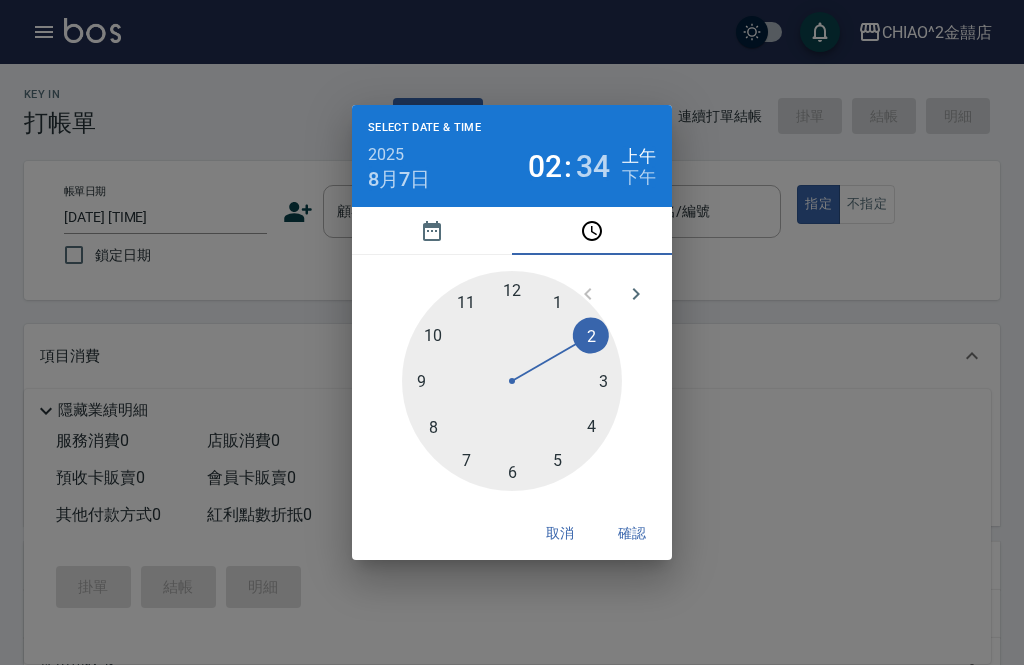 type on "[DATE] [TIME]" 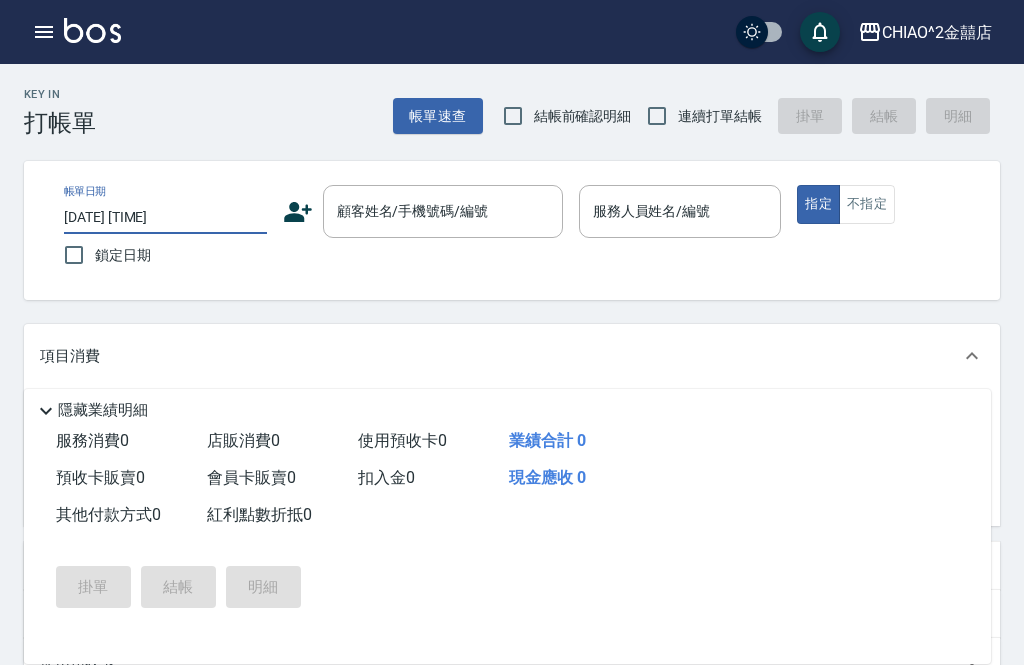 click on "顧客姓名/手機號碼/編號 顧客姓名/手機號碼/編號" at bounding box center [443, 211] 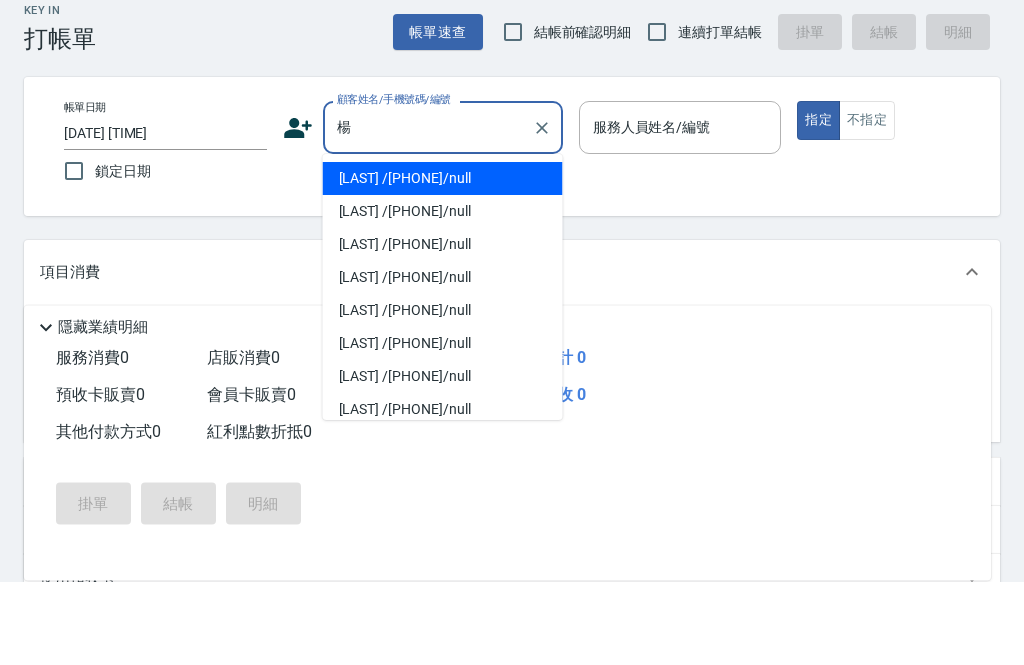 click on "[LAST] /[PHONE]/null" at bounding box center (443, 262) 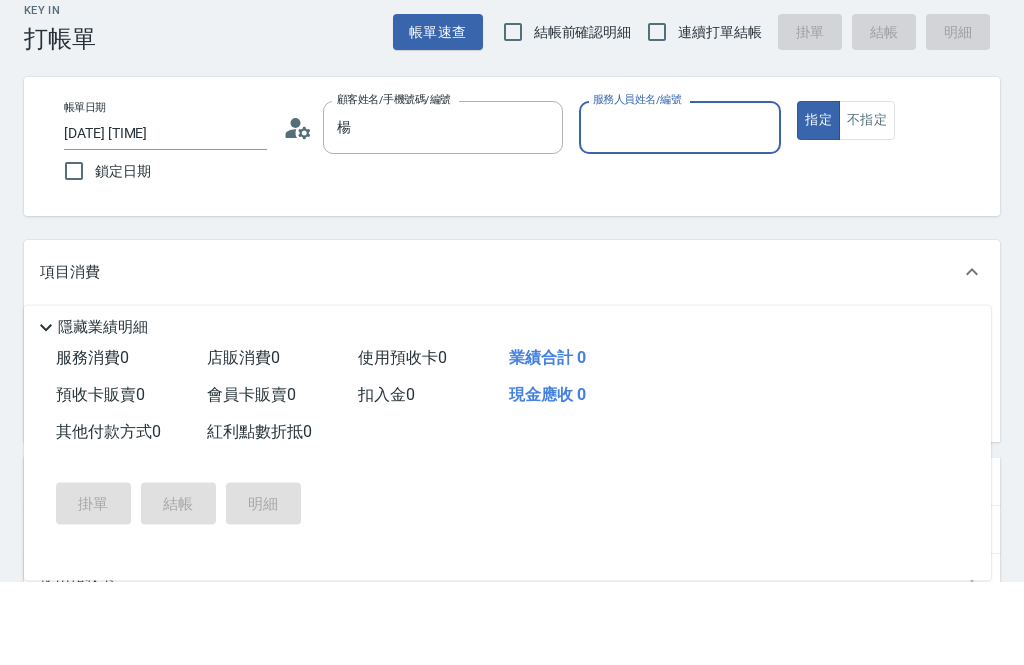 type on "[LAST] /[PHONE]/null" 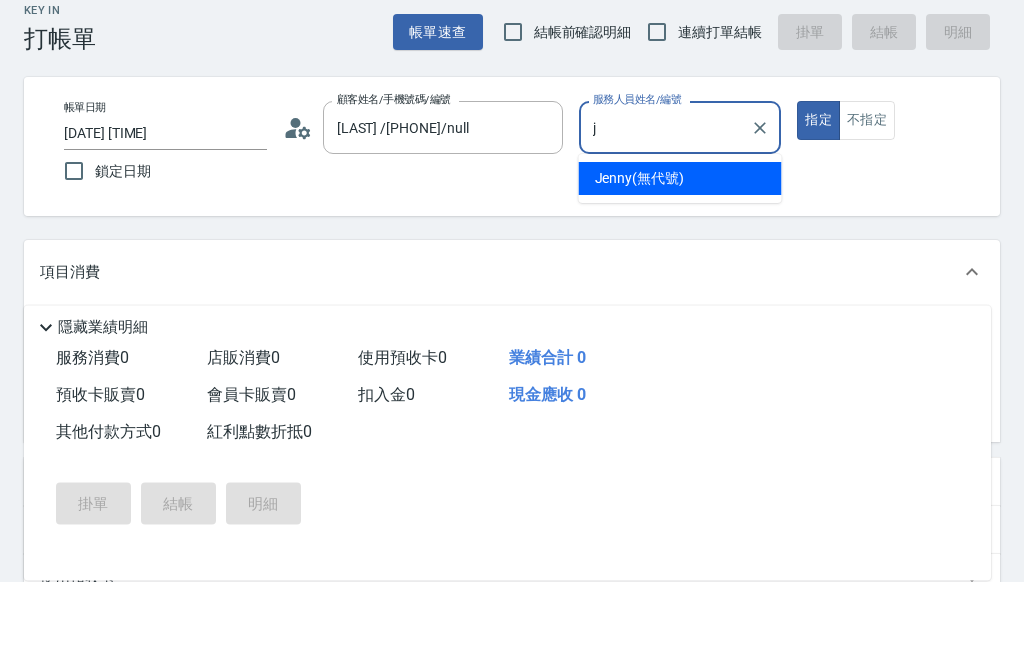 click on "[FIRST] (無代號)" at bounding box center [680, 262] 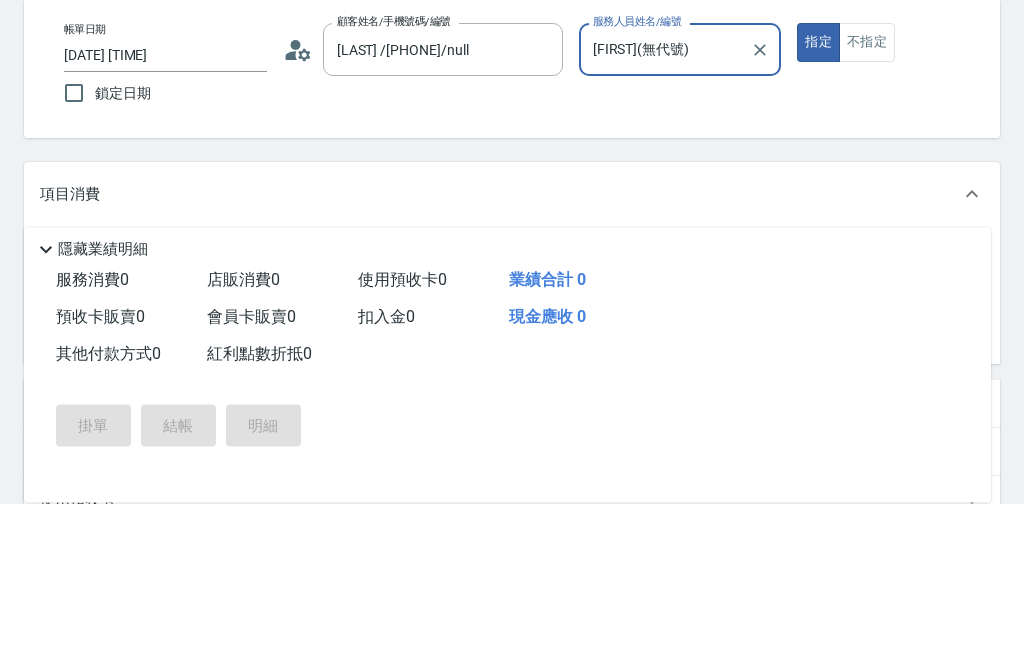 click on "服務名稱/代號" at bounding box center (194, 422) 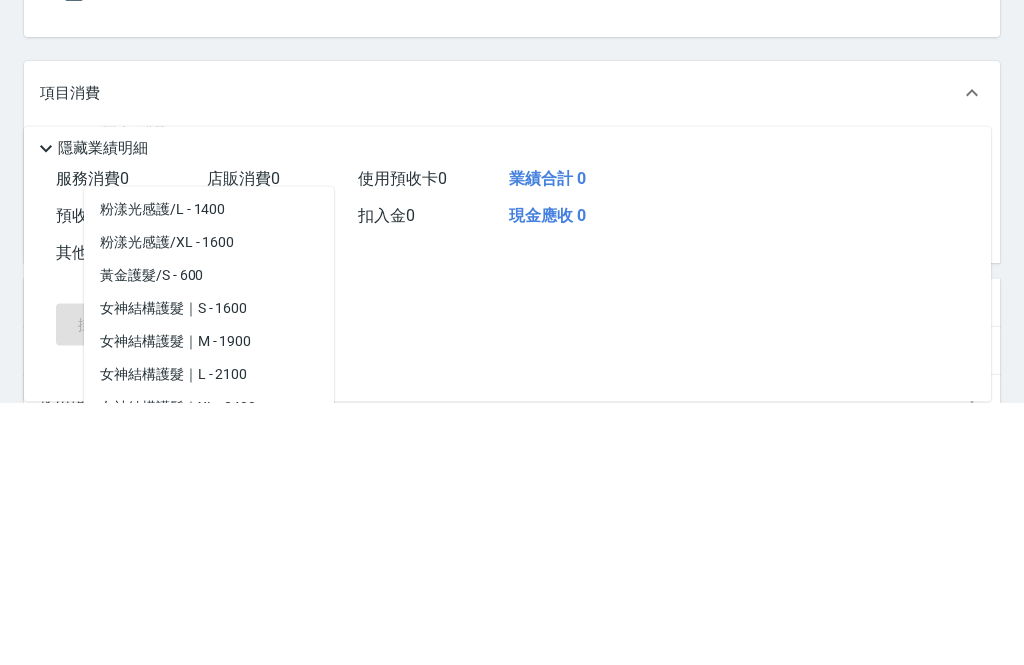 scroll, scrollTop: 1381, scrollLeft: 0, axis: vertical 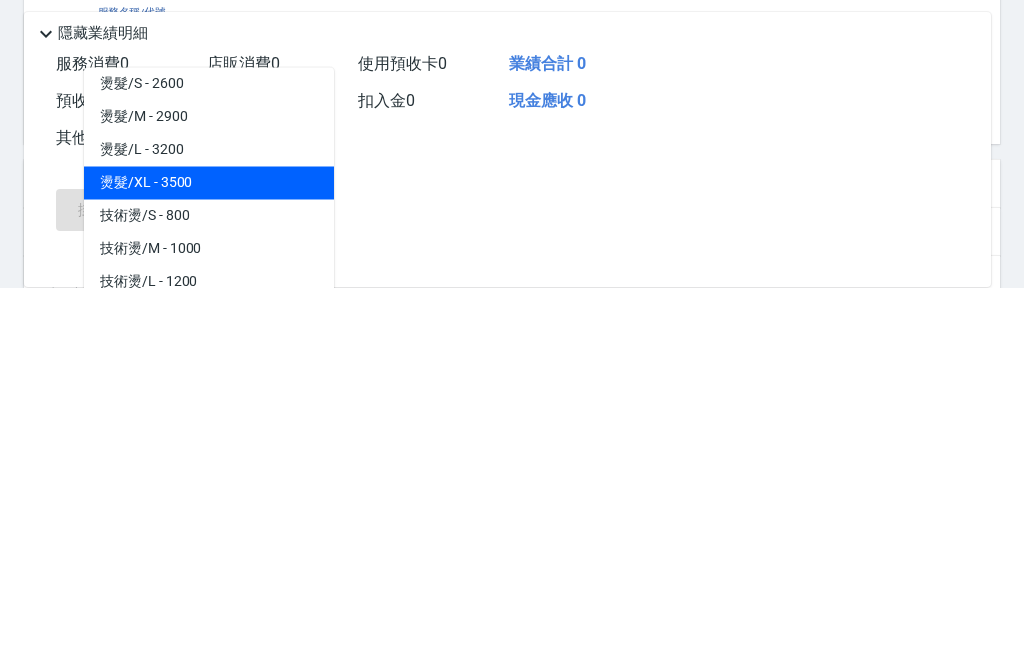 click on "燙髮/XL - 3500" at bounding box center (209, 560) 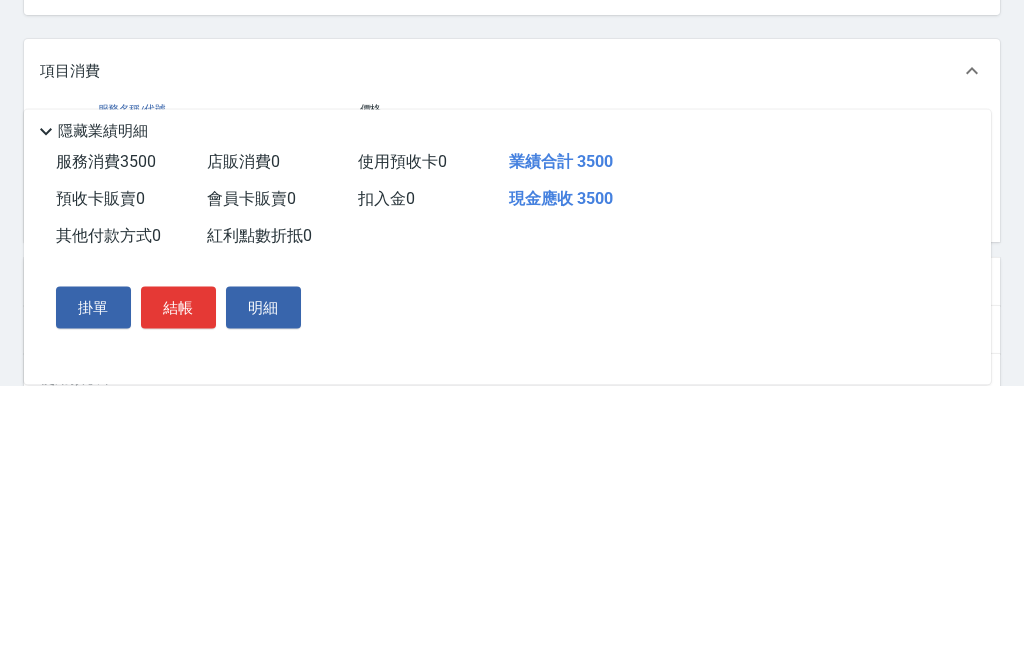 click 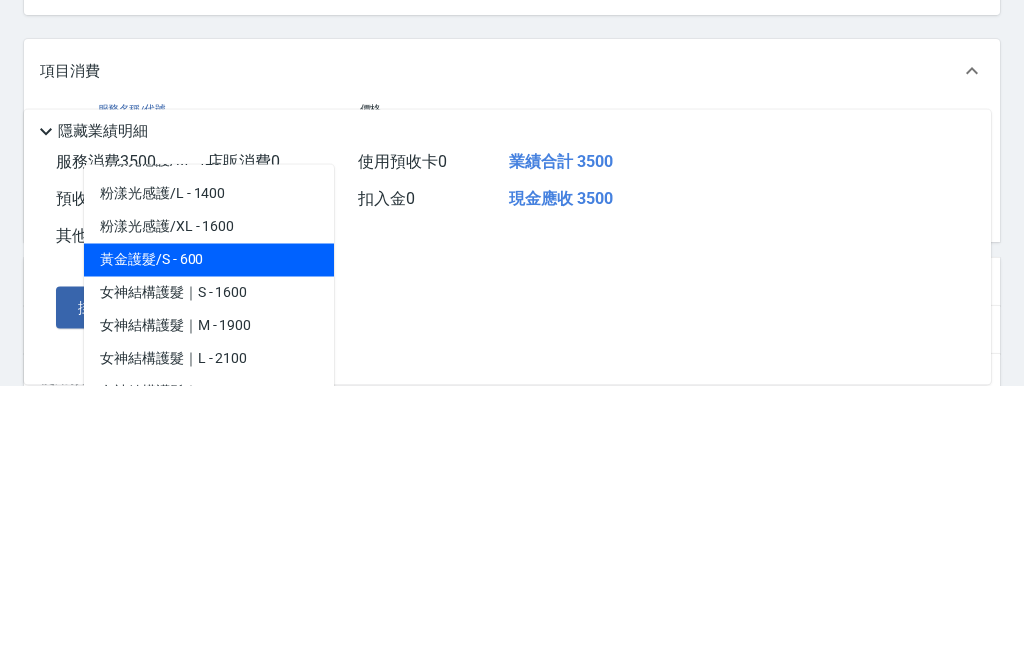 scroll, scrollTop: 1376, scrollLeft: 0, axis: vertical 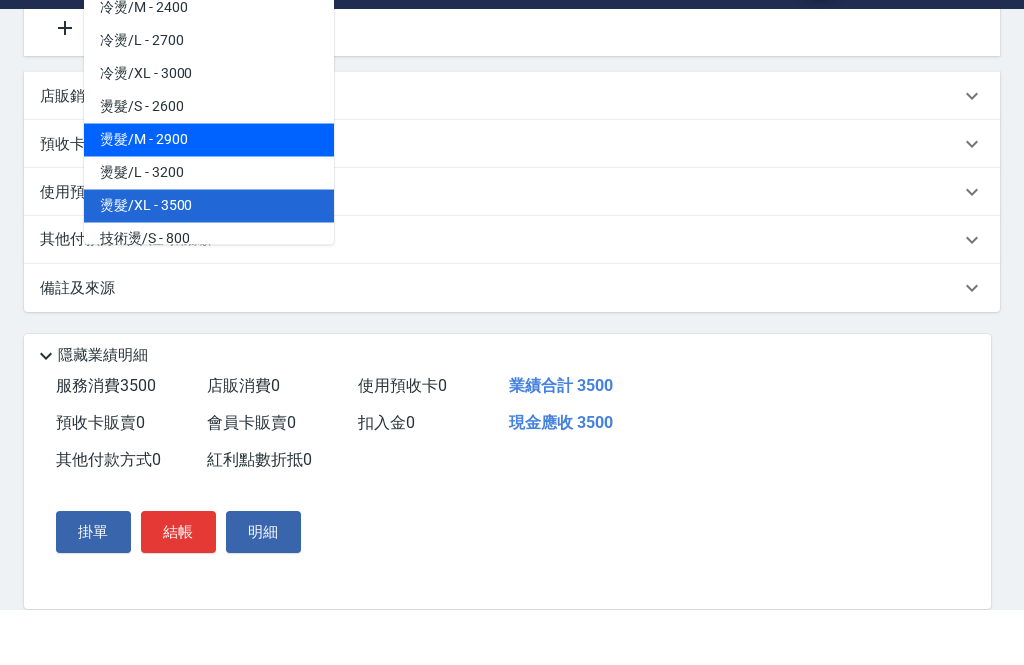 click on "燙髮/M - 2900" at bounding box center (209, 195) 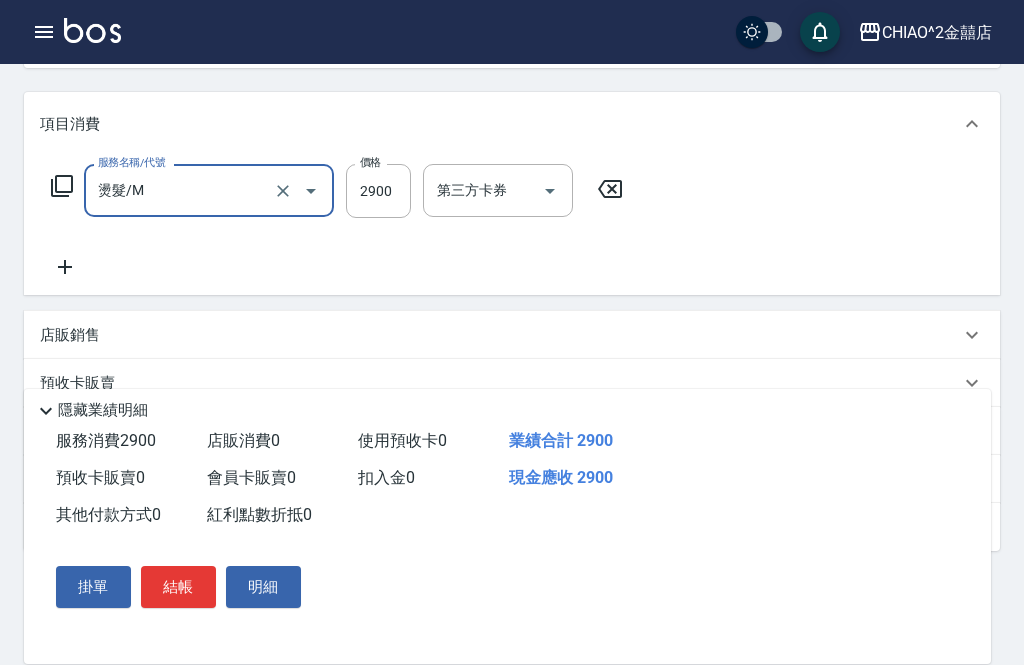 scroll, scrollTop: 0, scrollLeft: 0, axis: both 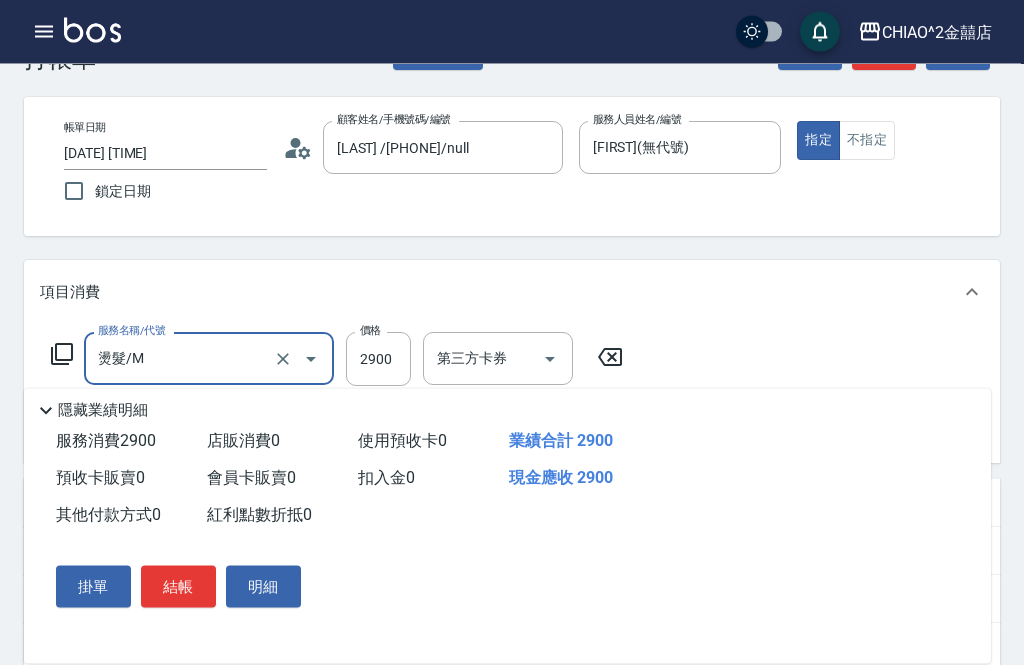 click on "2900" at bounding box center (378, 360) 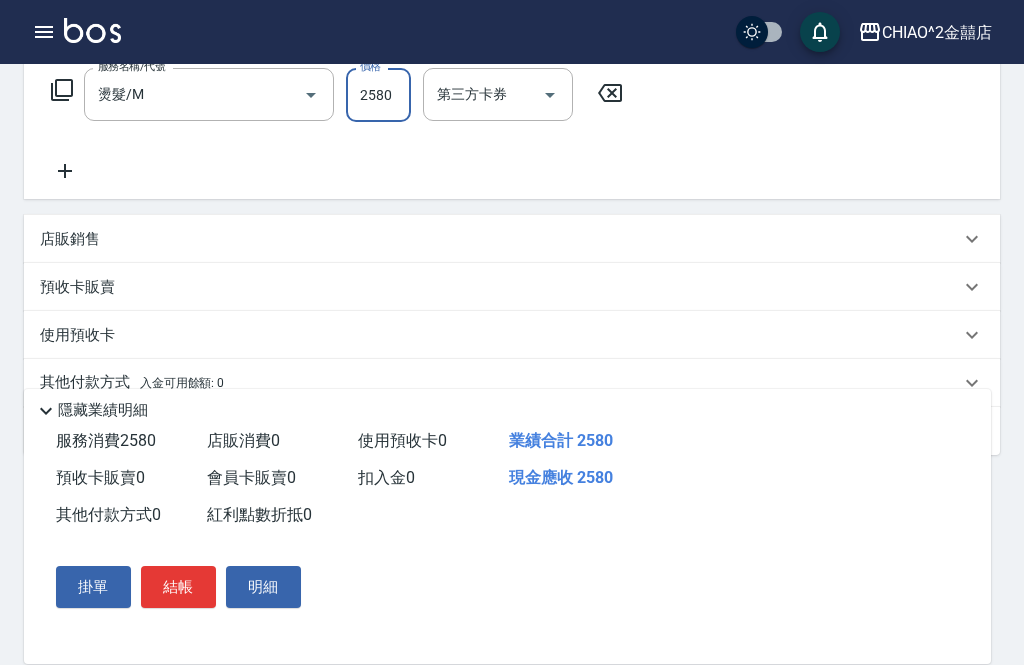 scroll, scrollTop: 352, scrollLeft: 0, axis: vertical 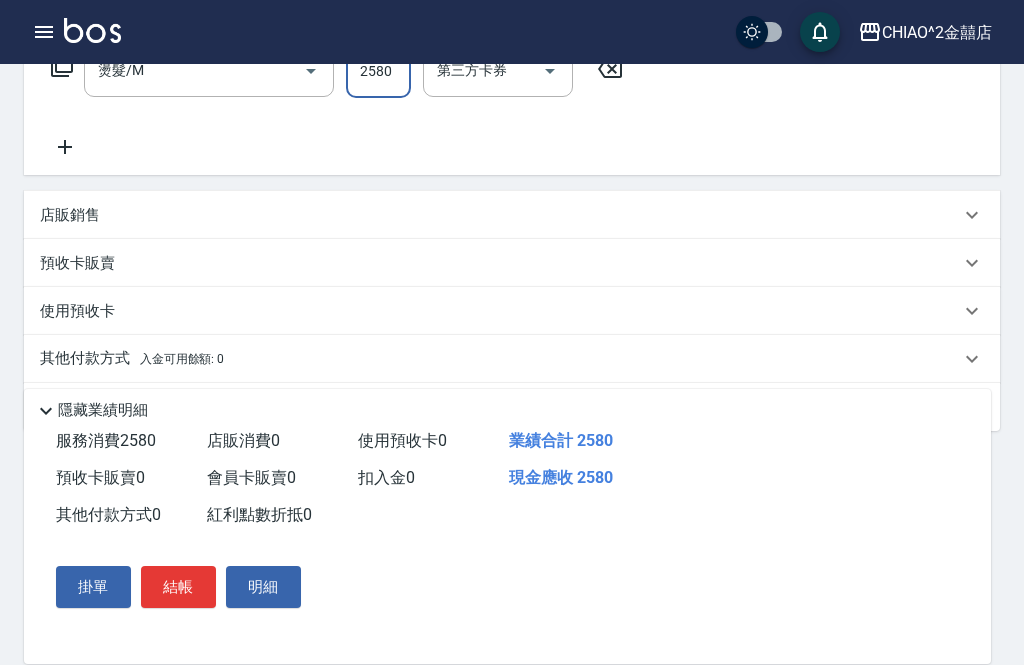 type on "2580" 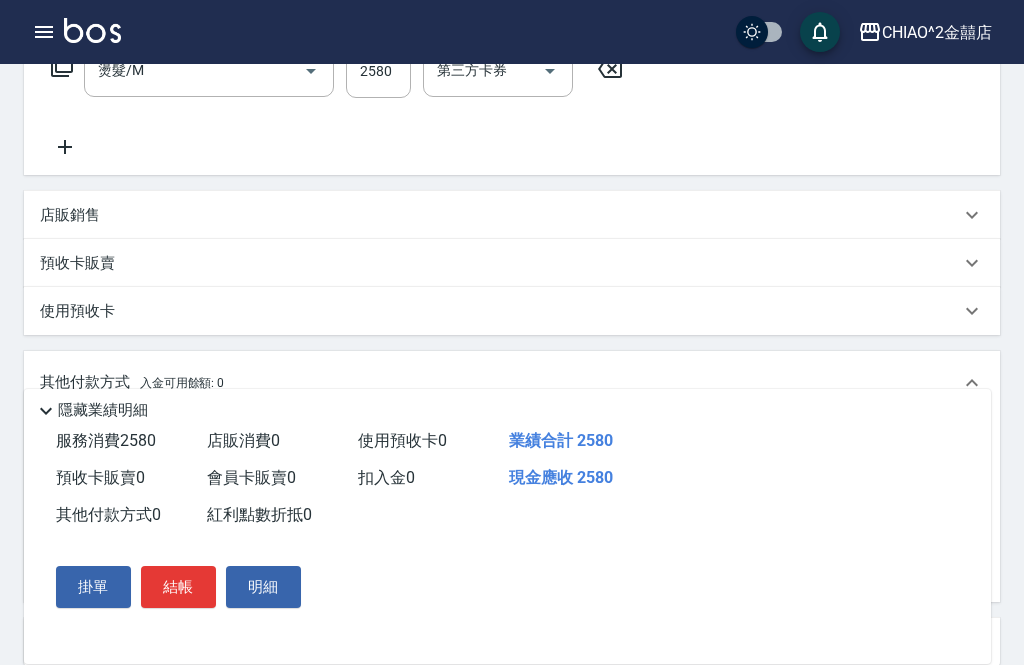 scroll, scrollTop: 0, scrollLeft: 0, axis: both 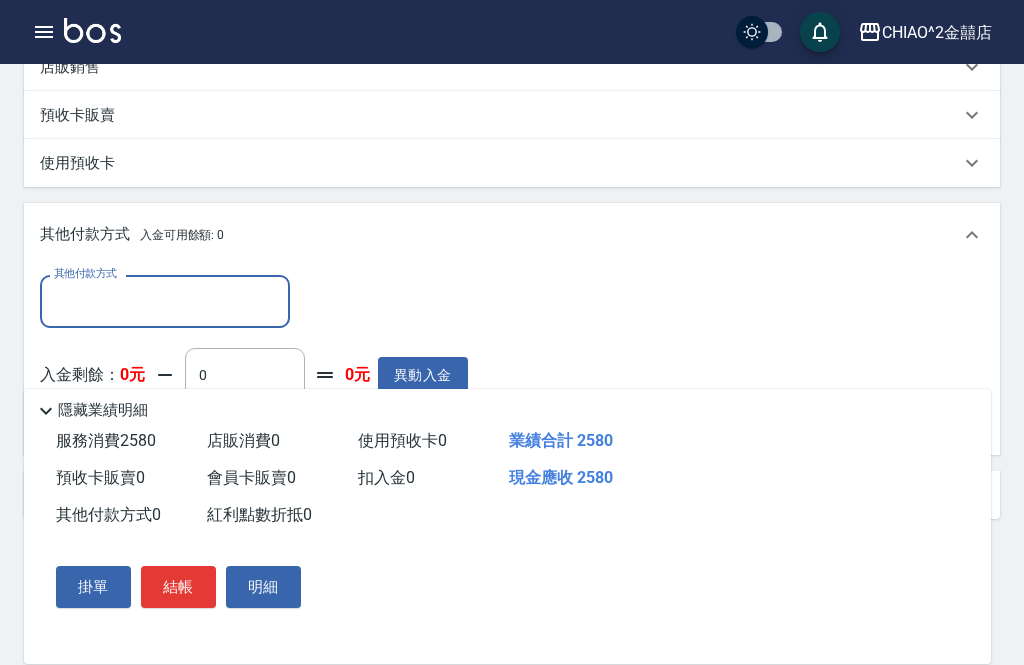 click on "其他付款方式" at bounding box center [165, 301] 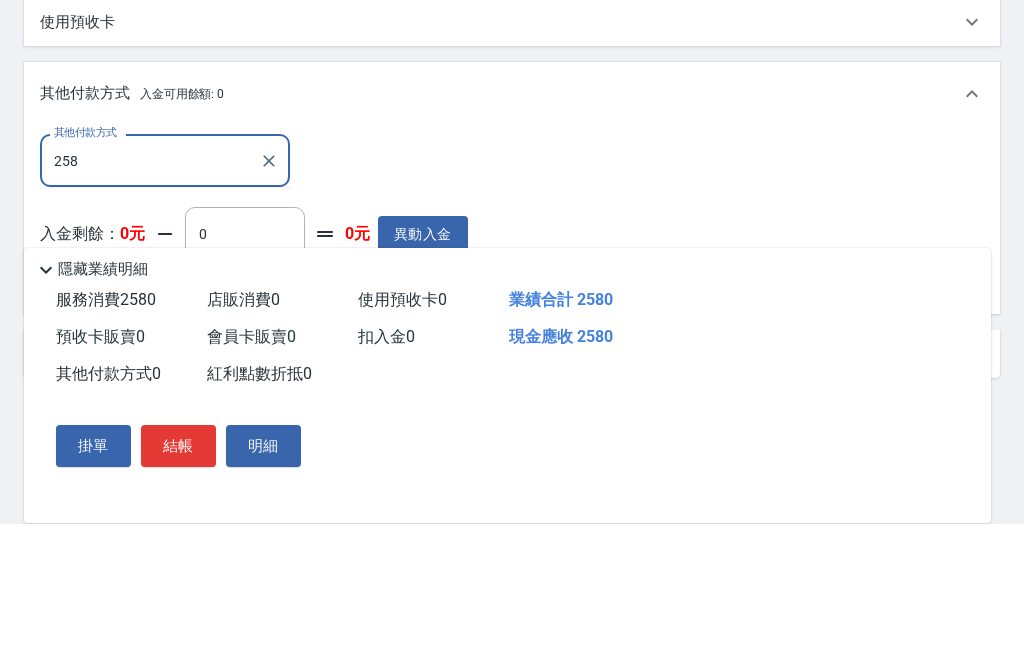 type on "2580" 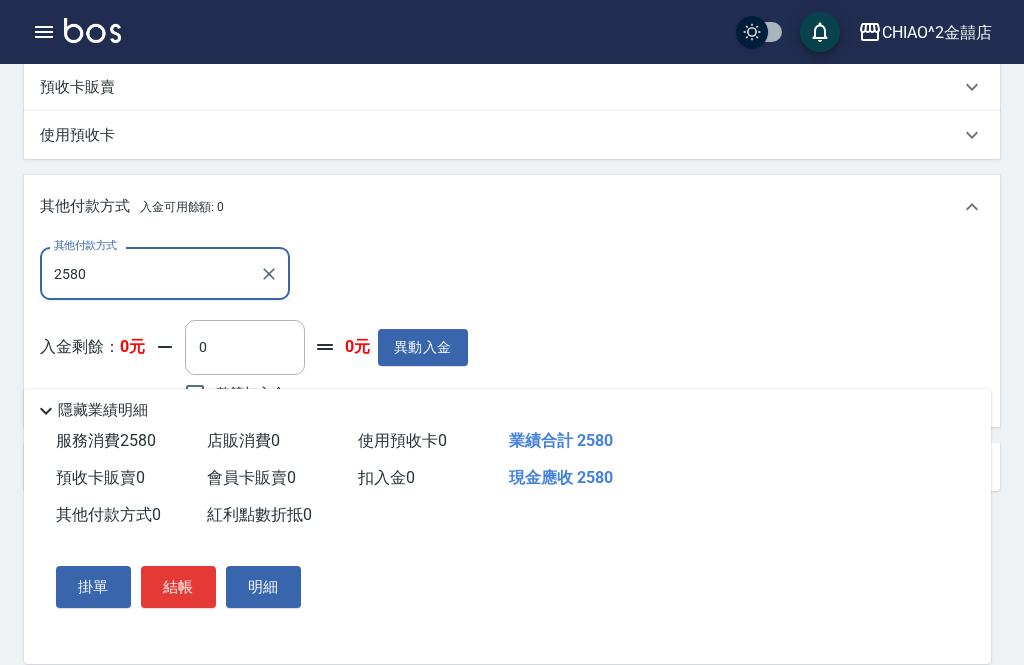 scroll, scrollTop: 527, scrollLeft: 0, axis: vertical 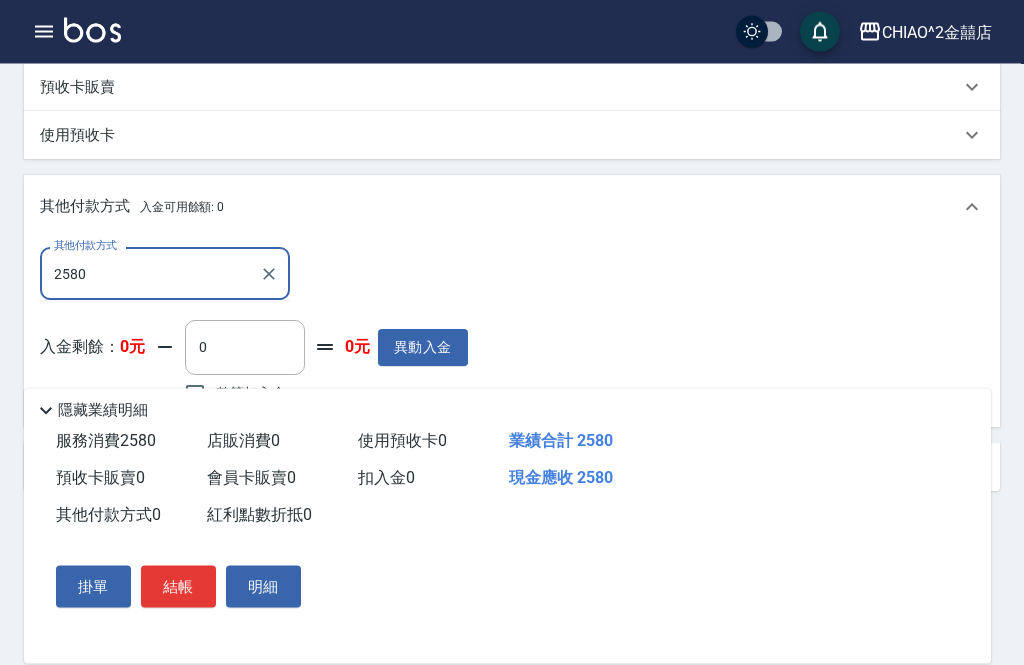 click on "2580" at bounding box center (150, 274) 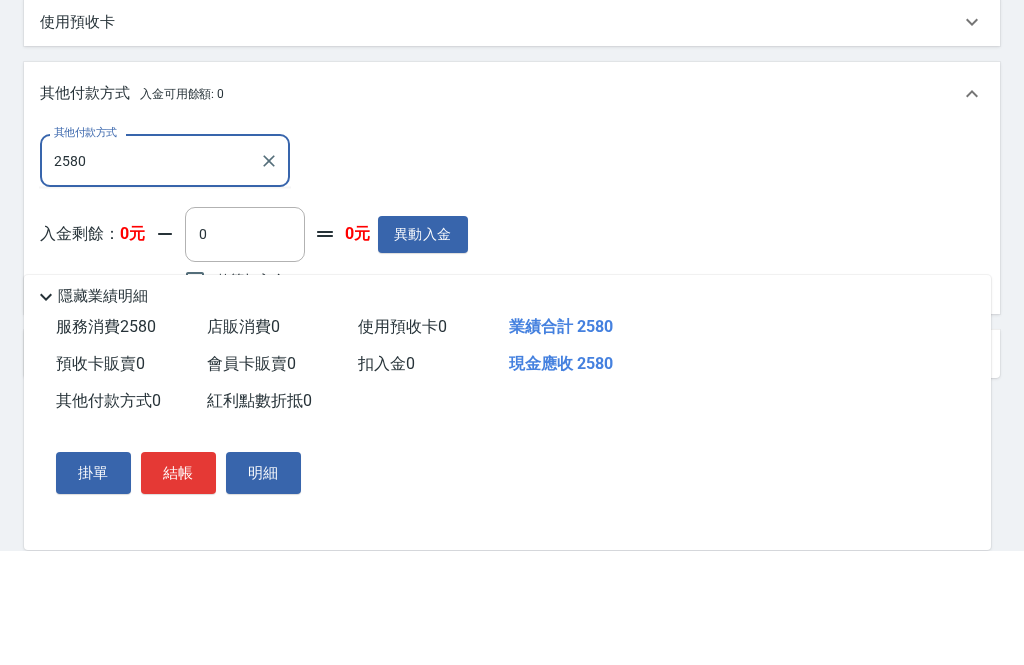 click 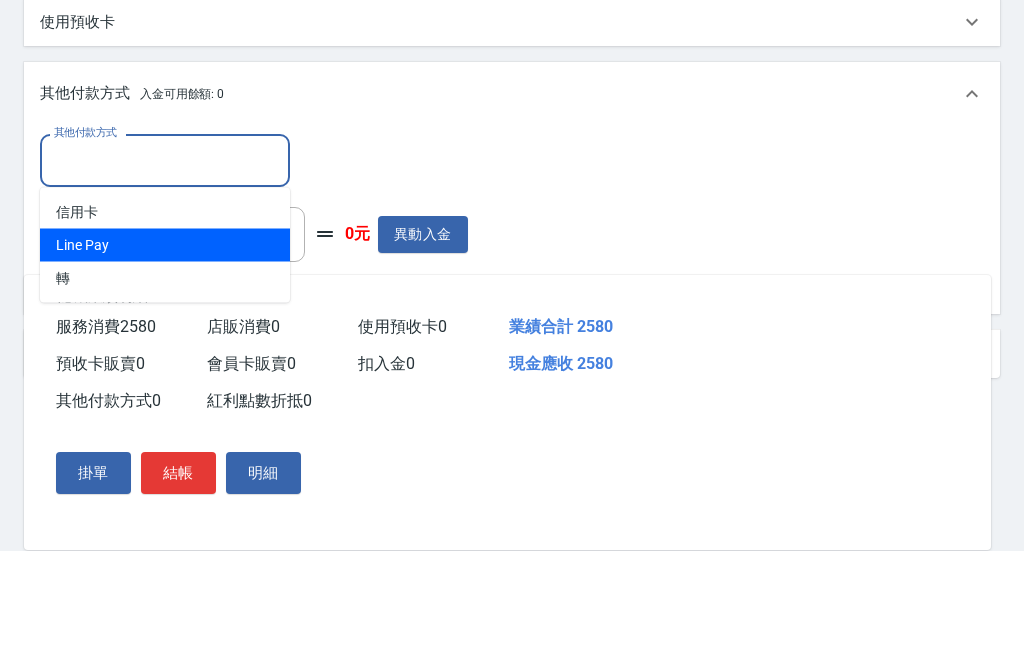 click on "Line Pay" at bounding box center [165, 359] 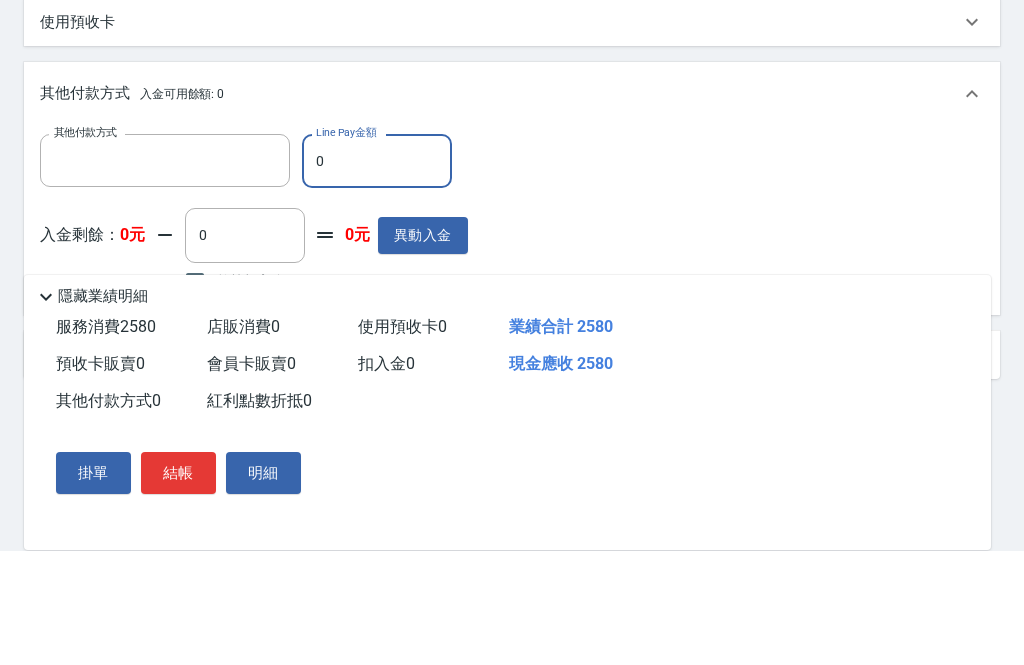 type on "Line Pay" 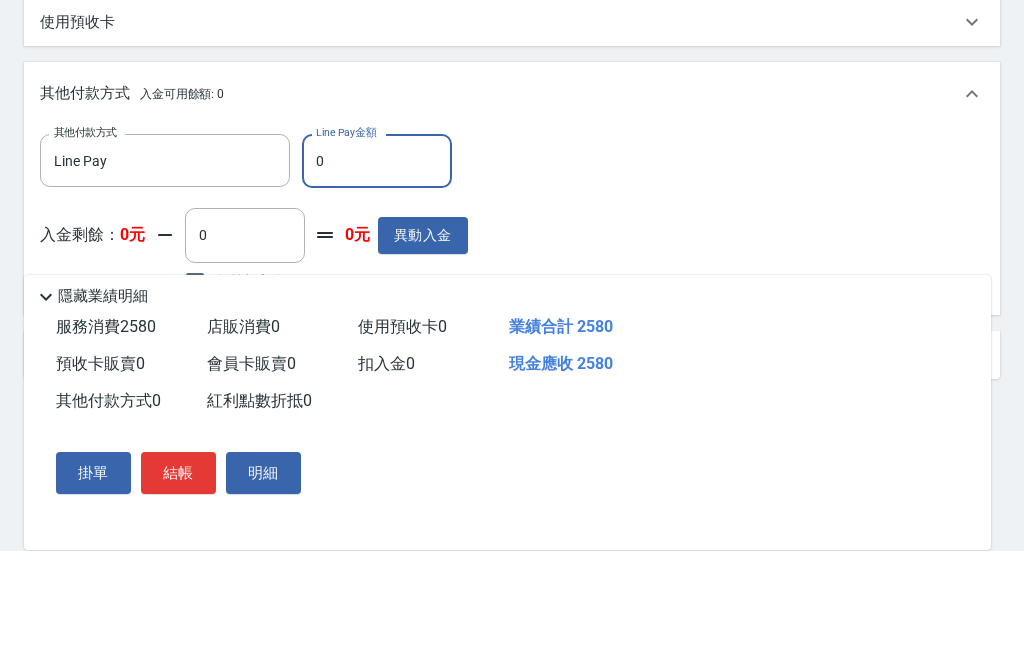 click on "0" at bounding box center [245, 349] 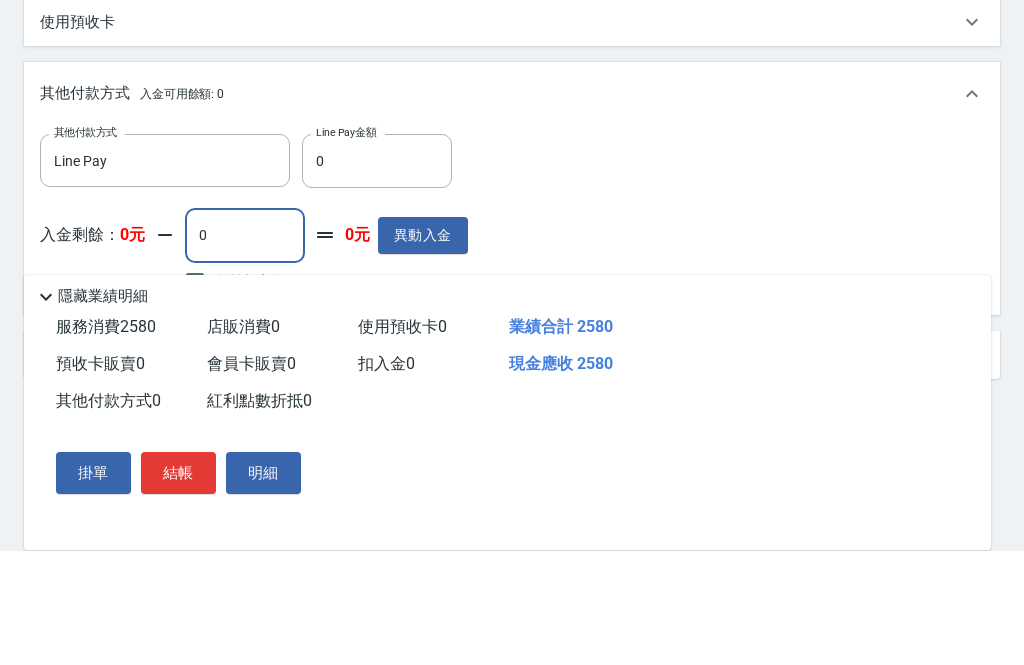 click on "0" at bounding box center [377, 275] 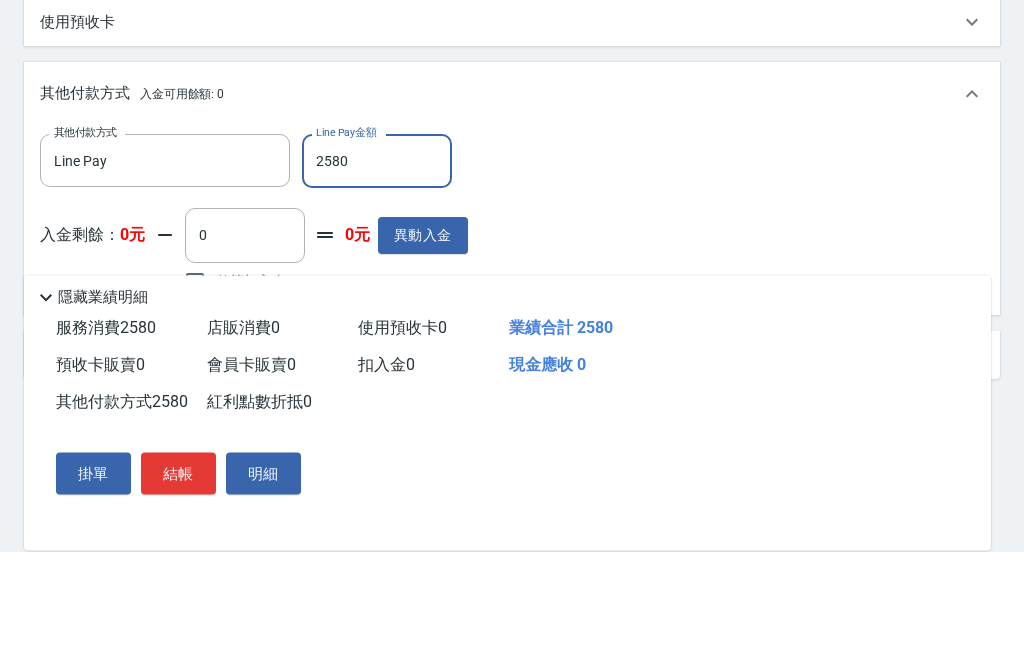 type on "2580" 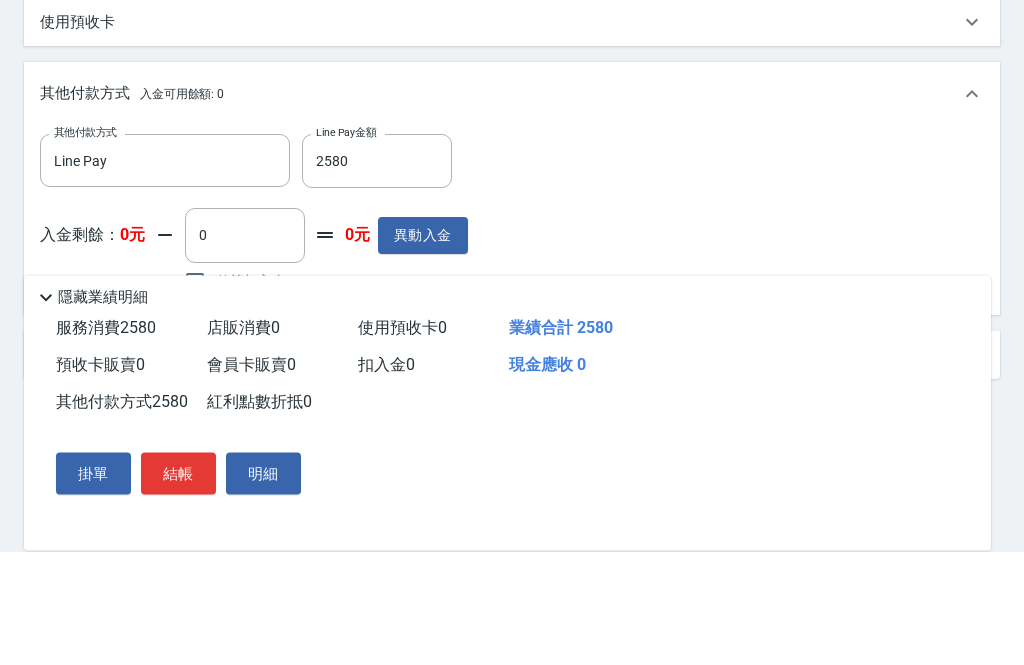 scroll, scrollTop: 589, scrollLeft: 0, axis: vertical 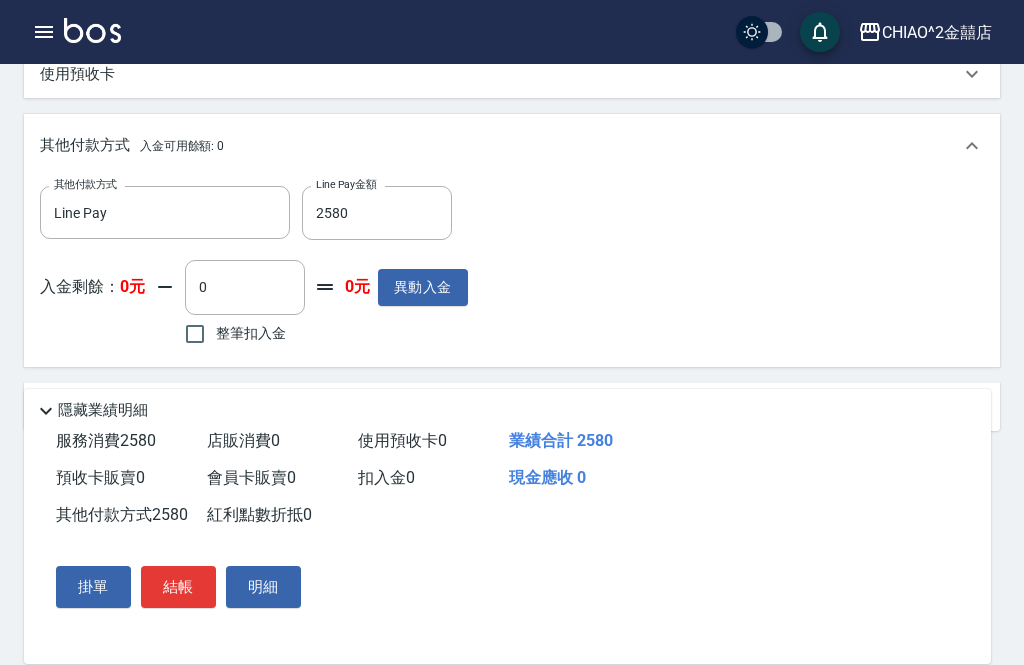 click on "結帳" at bounding box center [178, 587] 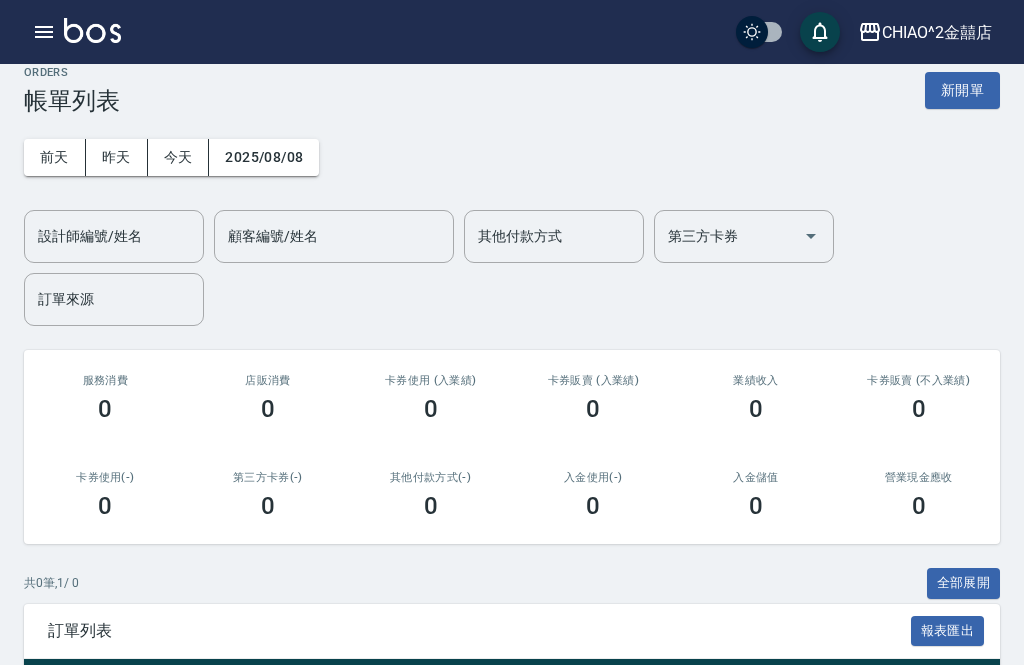 scroll, scrollTop: 20, scrollLeft: 0, axis: vertical 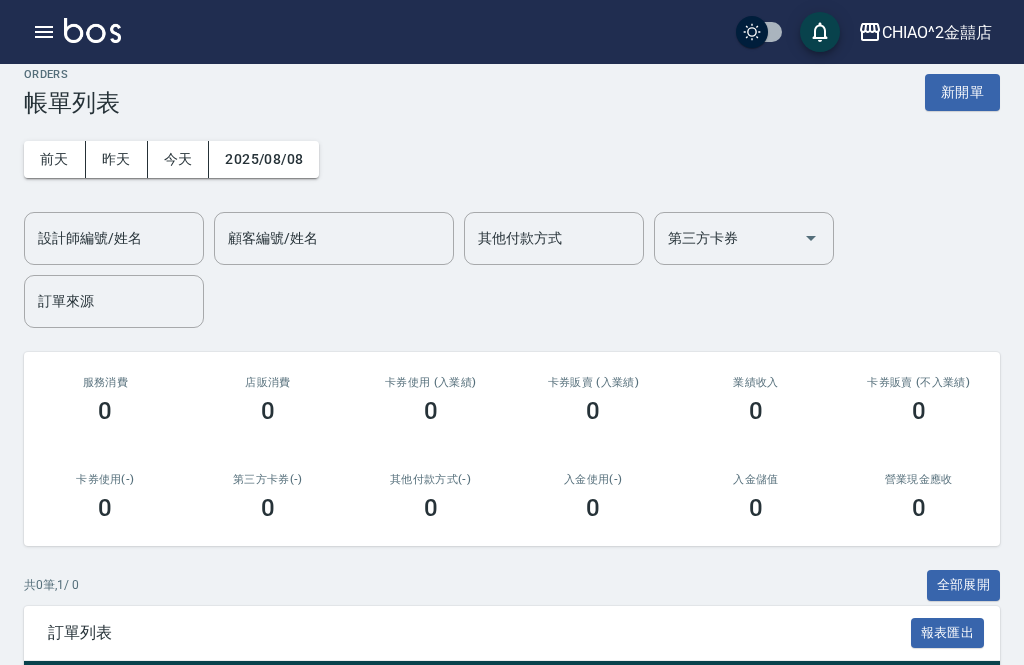 click on "新開單" at bounding box center (962, 92) 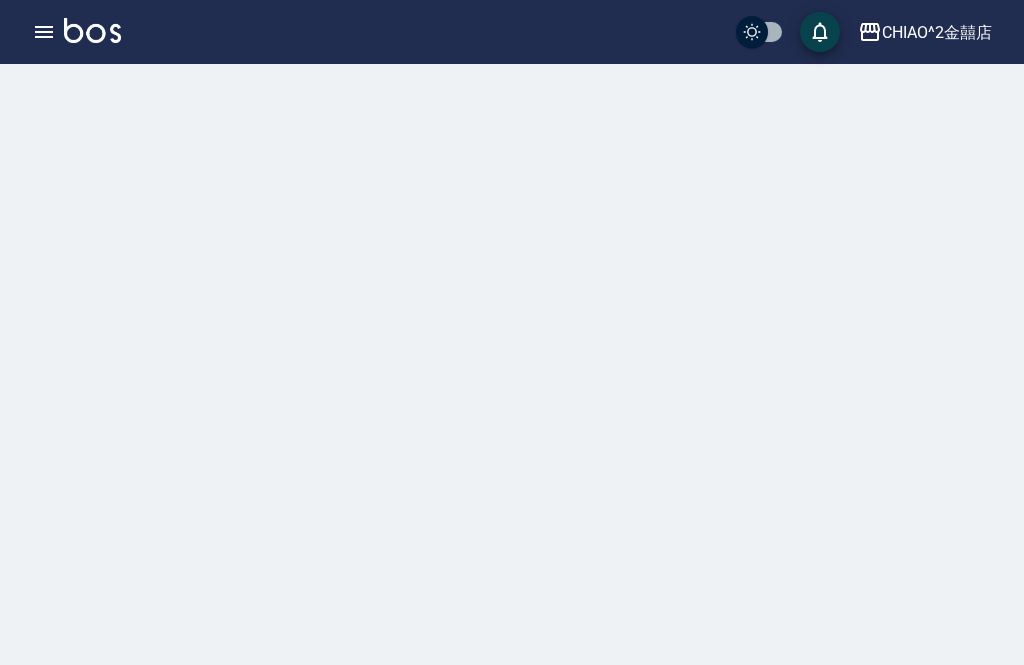 scroll, scrollTop: 0, scrollLeft: 0, axis: both 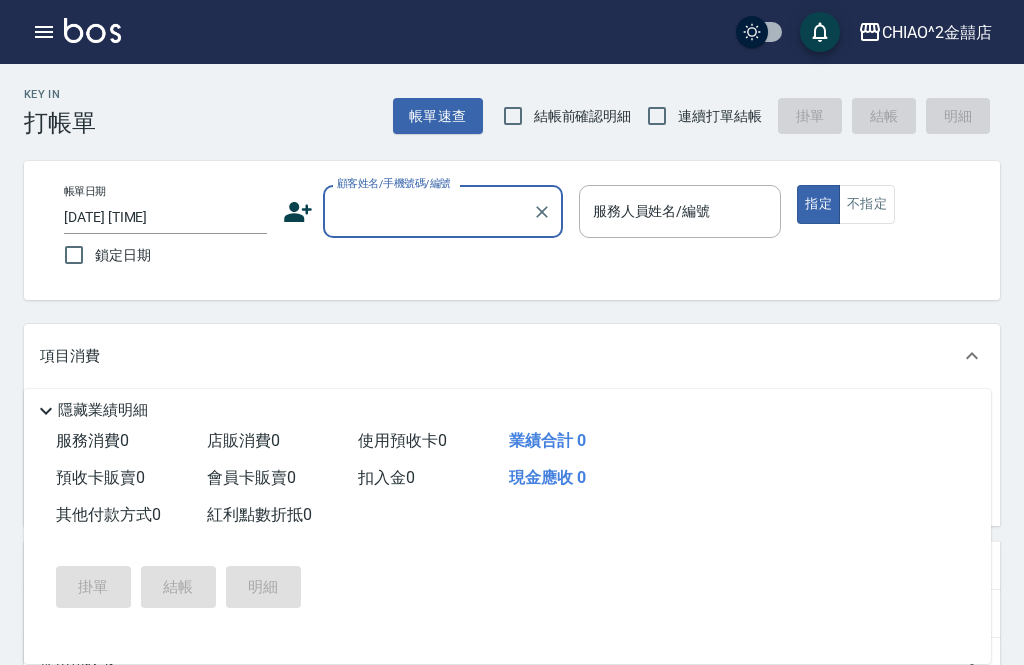click on "[DATE] [TIME]" at bounding box center (165, 217) 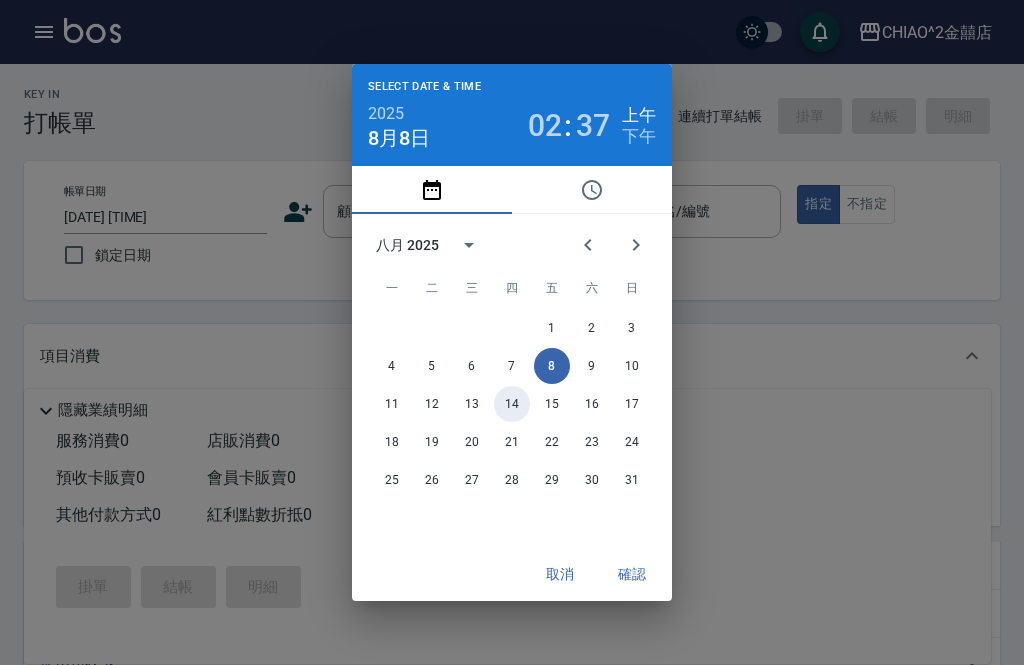 click on "14" at bounding box center (512, 404) 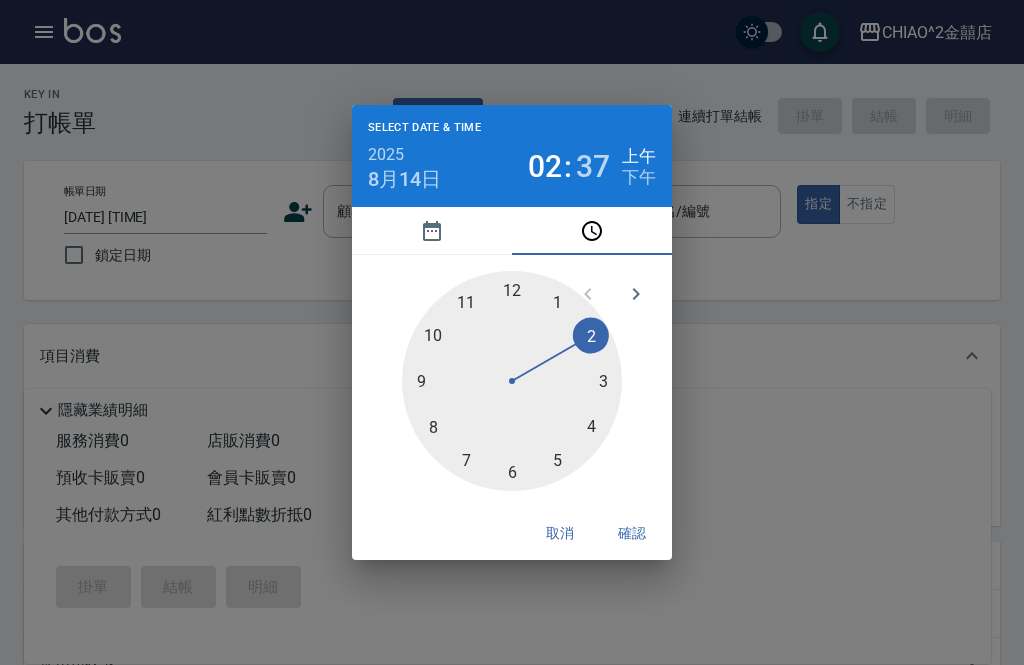 click 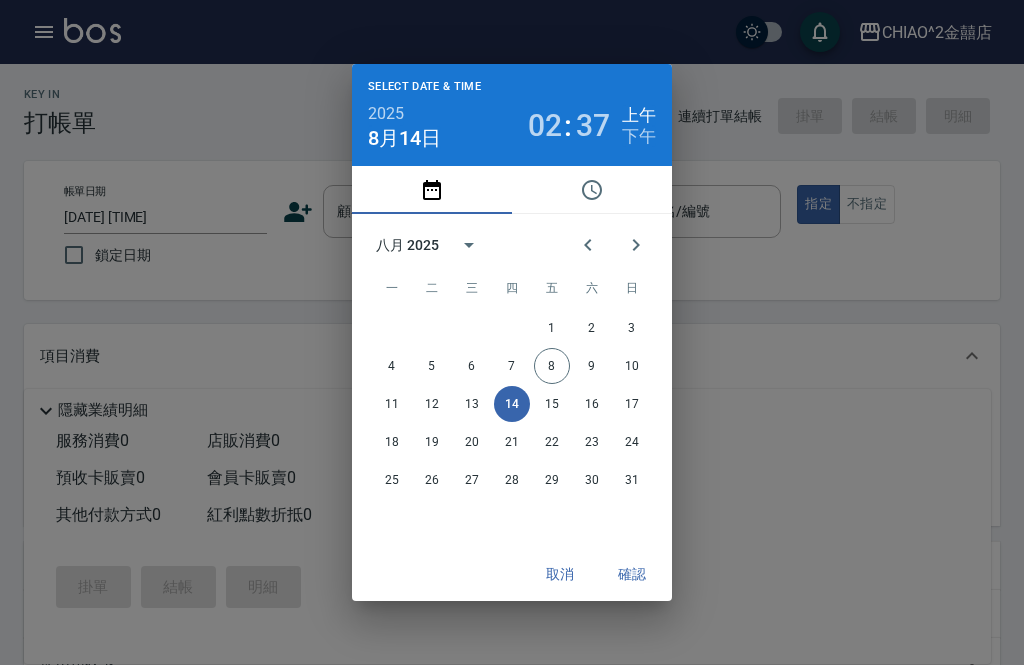 click on "14" at bounding box center [512, 404] 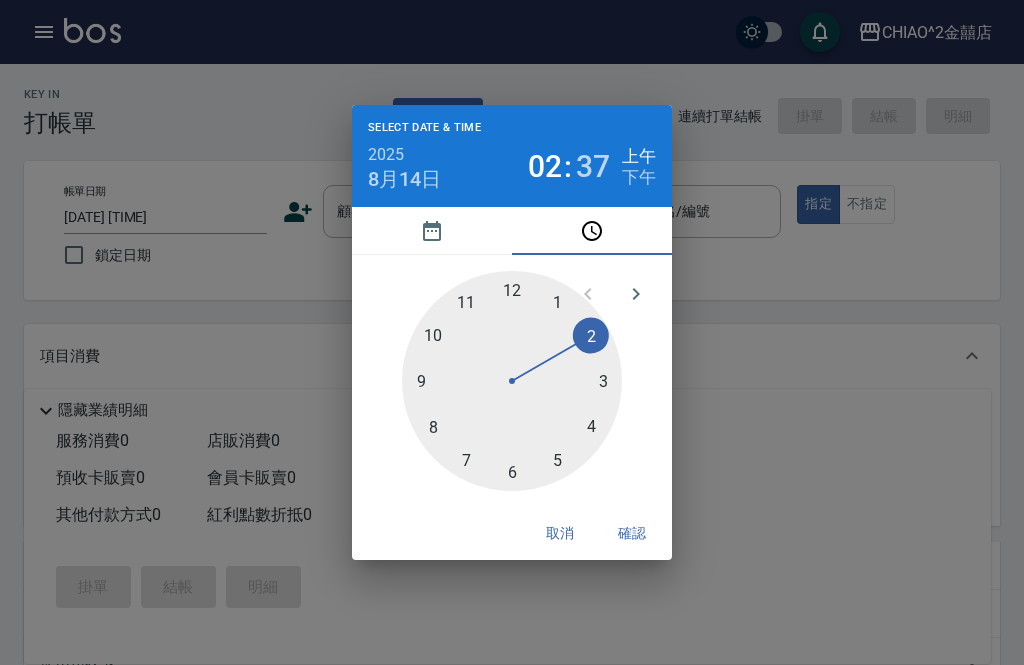 click on "確認" at bounding box center (632, 533) 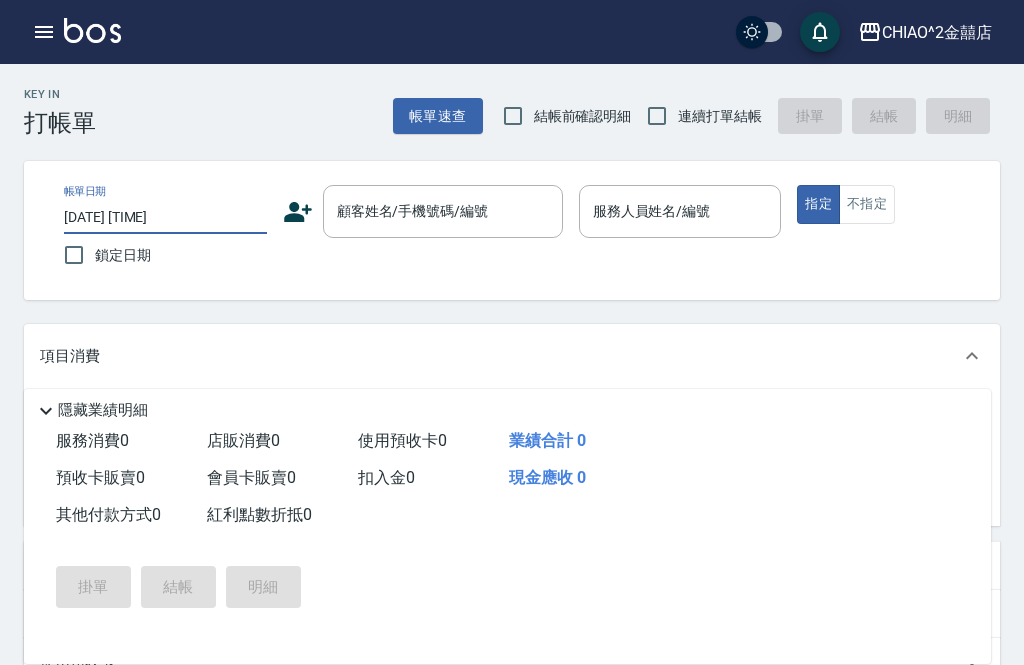 click on "[DATE] [TIME]" at bounding box center (165, 217) 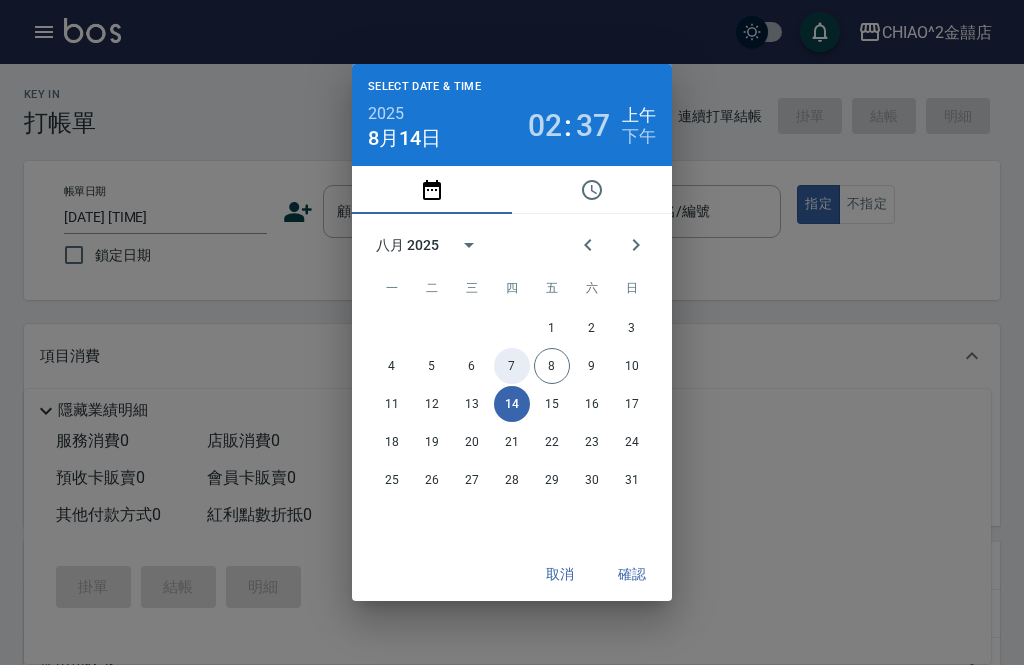 click on "7" at bounding box center (512, 366) 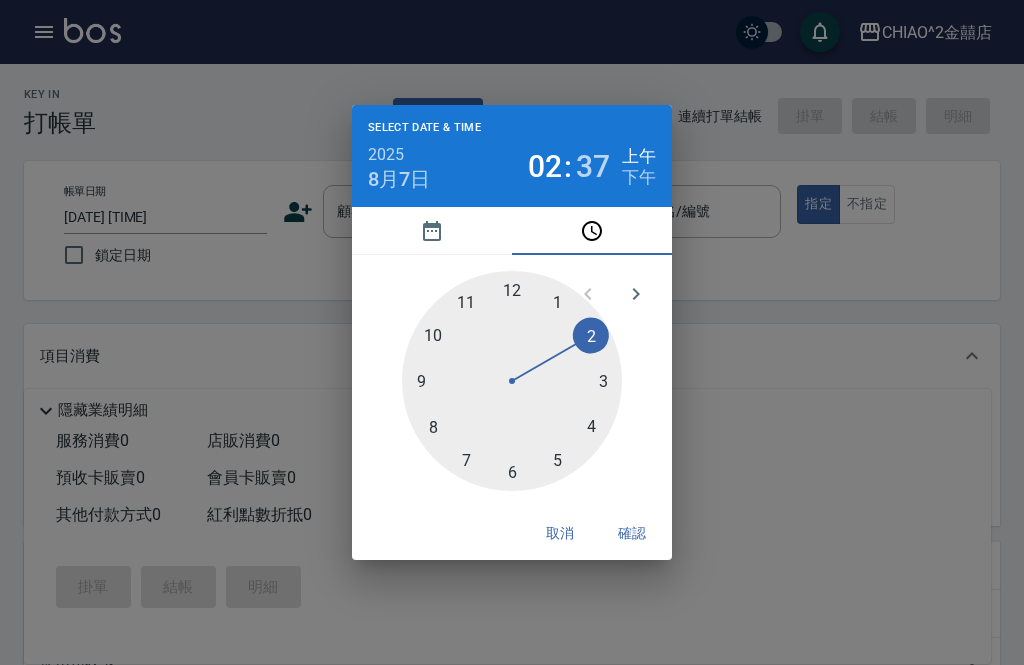 type on "[DATE] [TIME]" 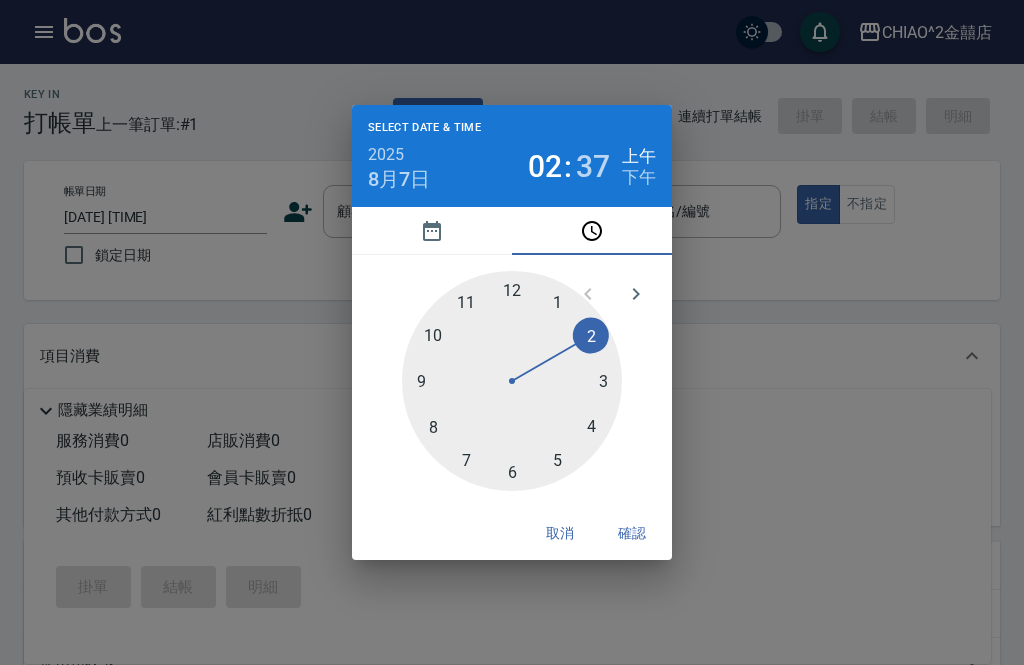 click on "確認" at bounding box center (632, 533) 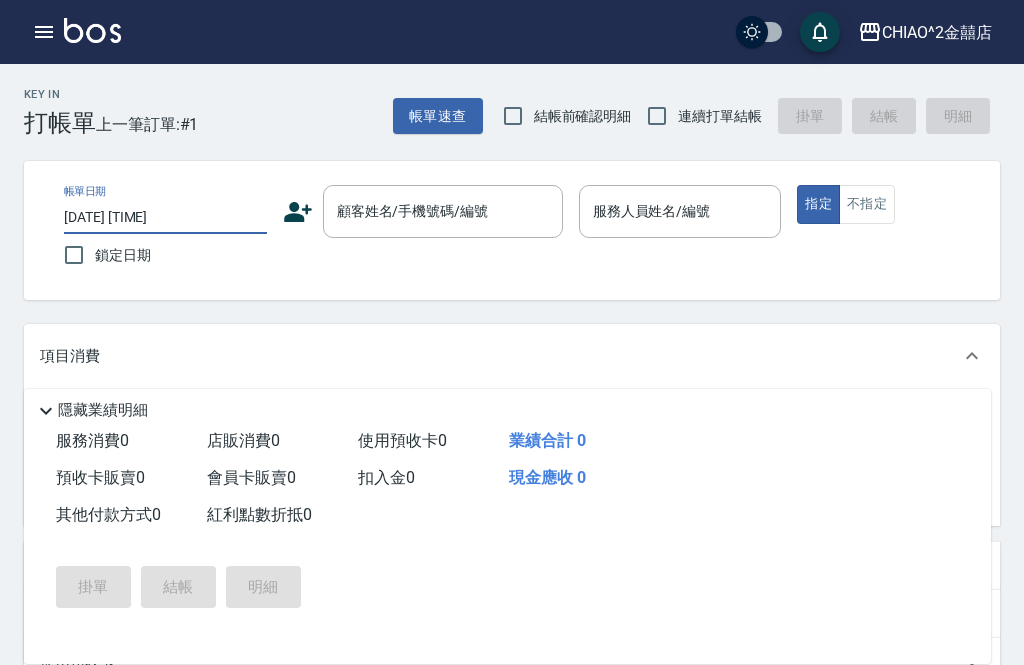 click on "顧客姓名/手機號碼/編號 顧客姓名/手機號碼/編號" at bounding box center [443, 211] 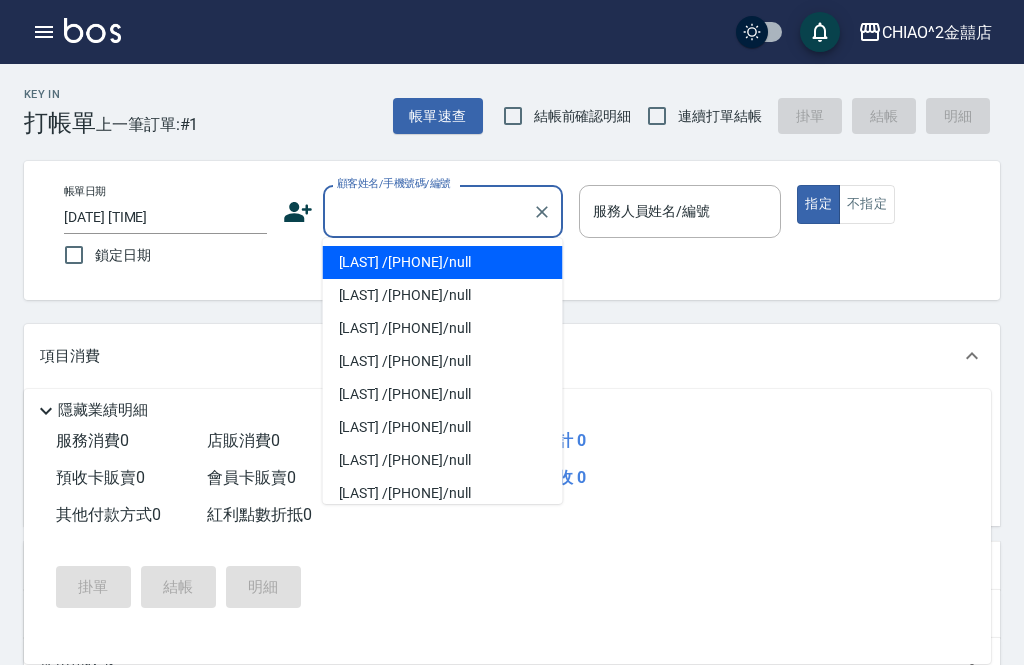 scroll, scrollTop: 20, scrollLeft: 0, axis: vertical 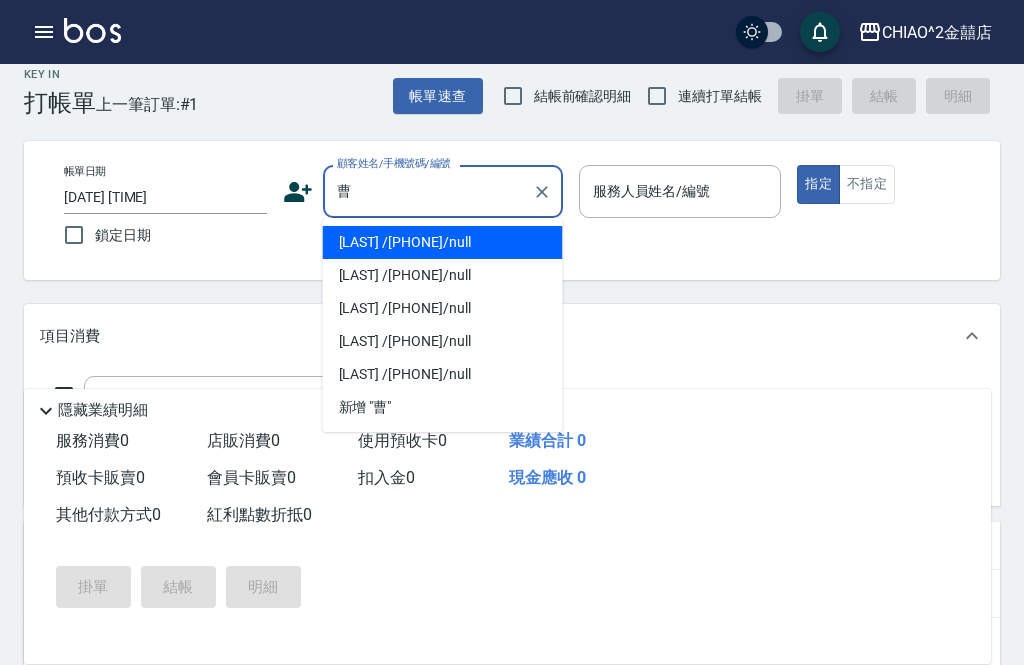 click on "[LAST] /[PHONE]/null" at bounding box center [443, 242] 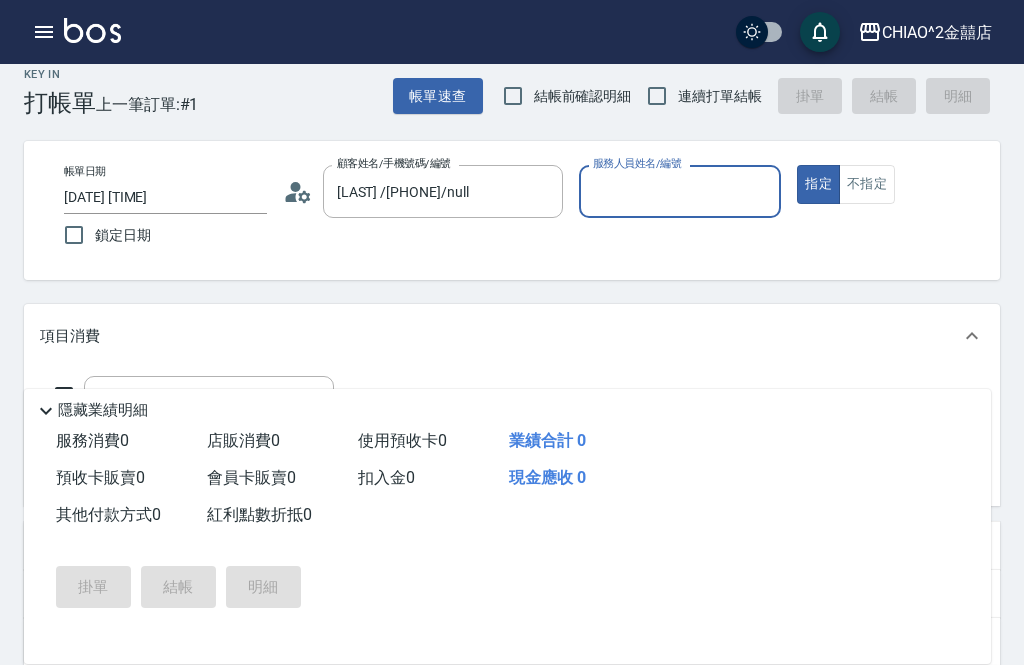 click on "服務人員姓名/編號" at bounding box center [680, 191] 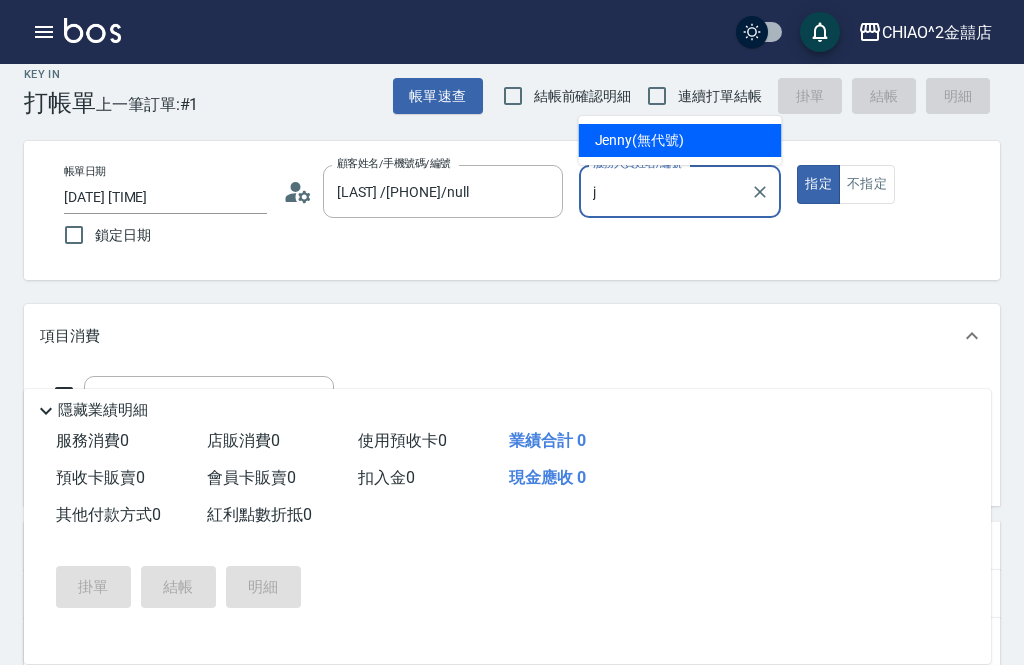 click on "[FIRST] (無代號)" at bounding box center [680, 140] 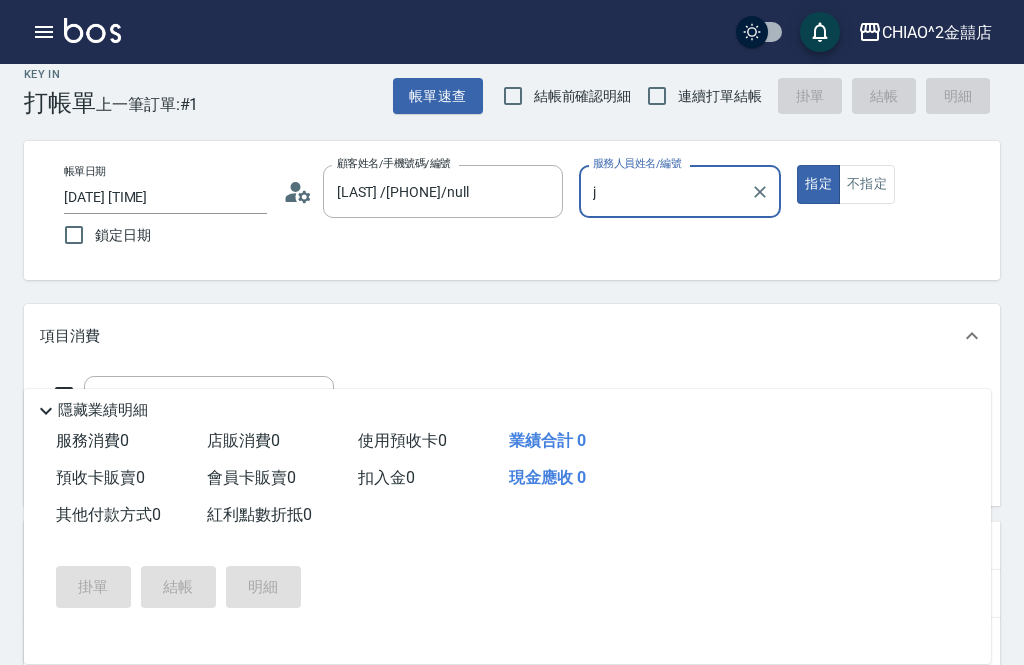 type on "[FIRST](無代號)" 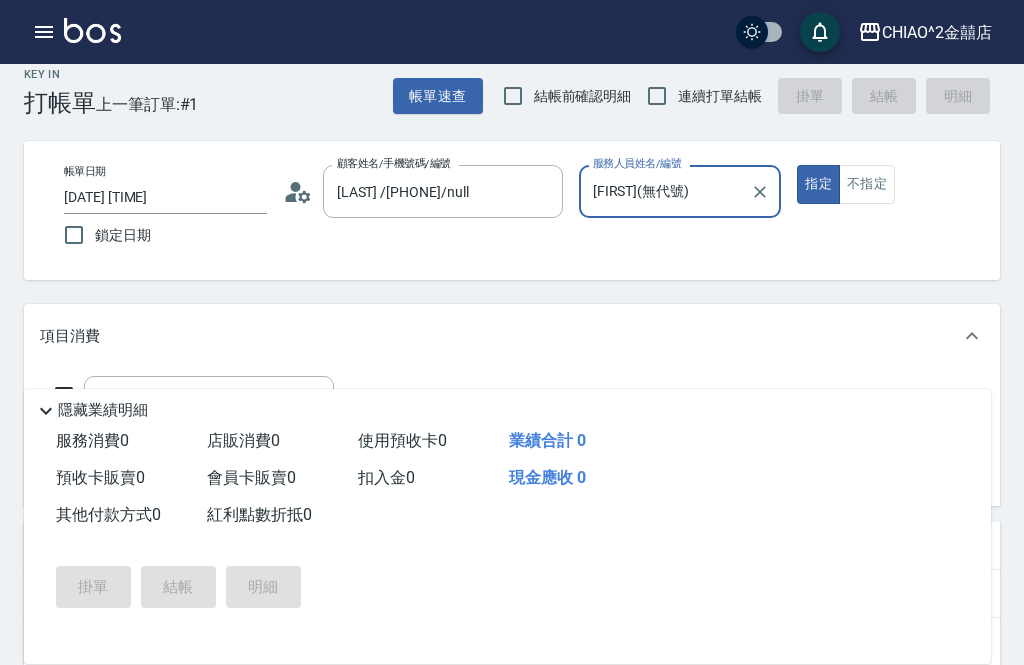 click on "不指定" at bounding box center (867, 184) 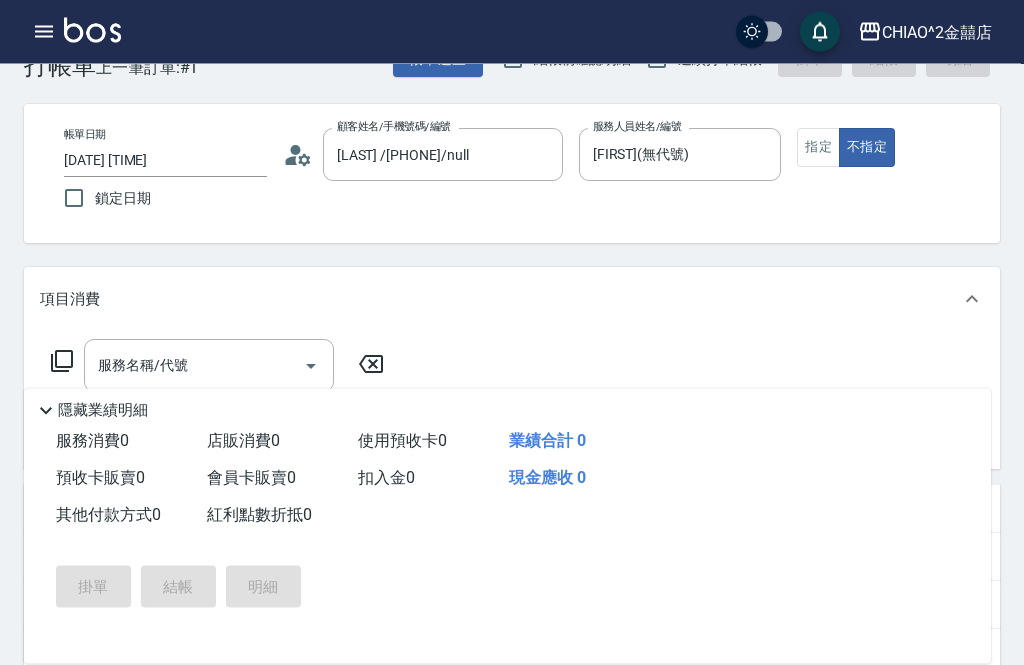scroll, scrollTop: 59, scrollLeft: 0, axis: vertical 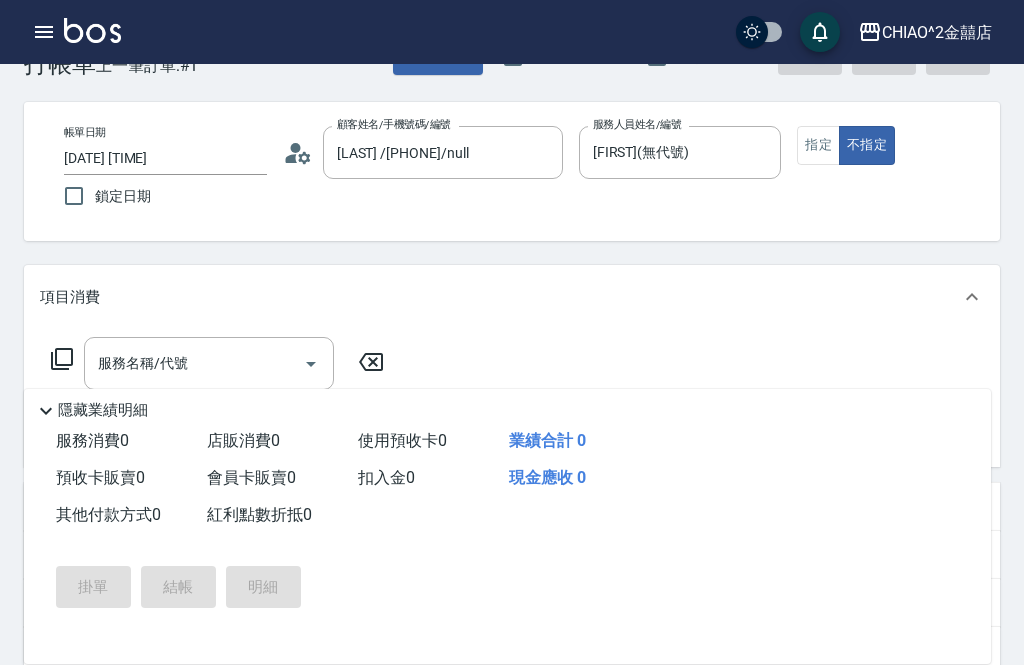 click on "服務名稱/代號 服務名稱/代號" at bounding box center (209, 363) 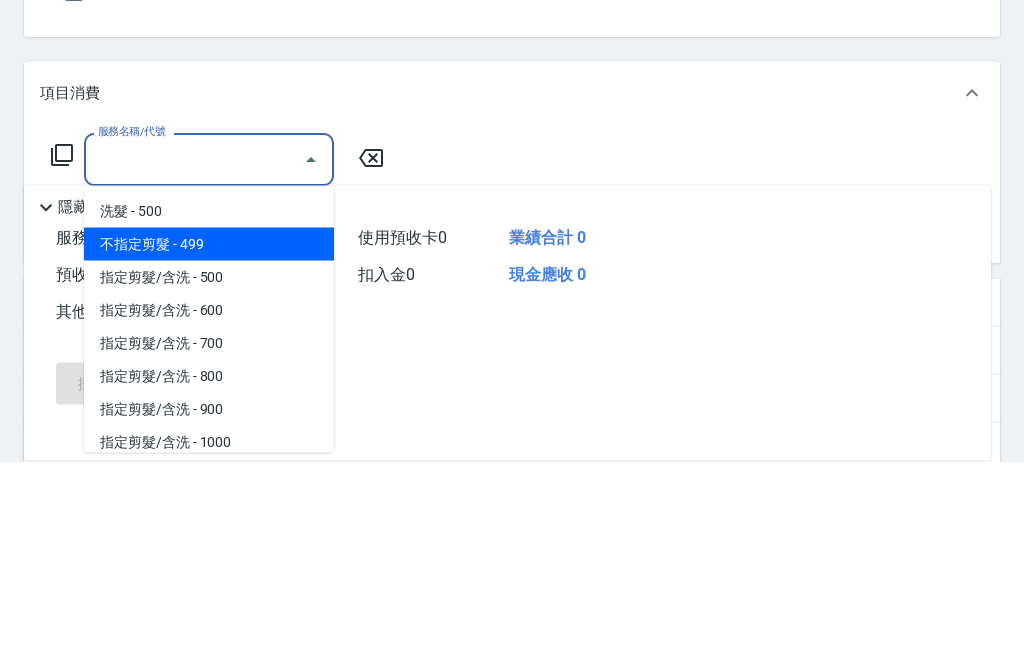 click on "不指定剪髮 - 499" at bounding box center (209, 448) 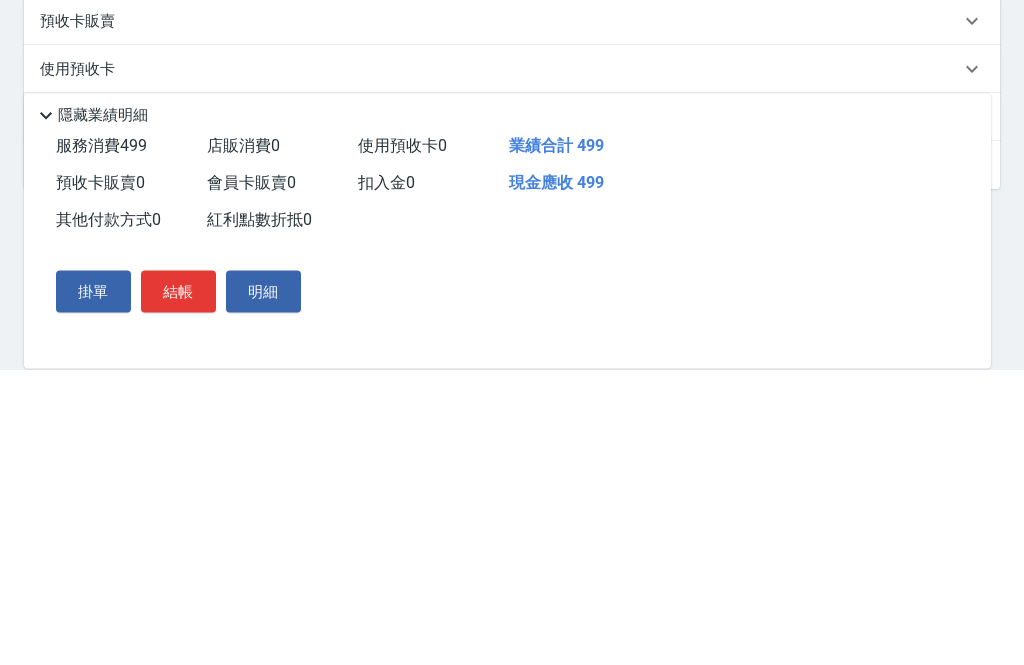 scroll, scrollTop: 306, scrollLeft: 0, axis: vertical 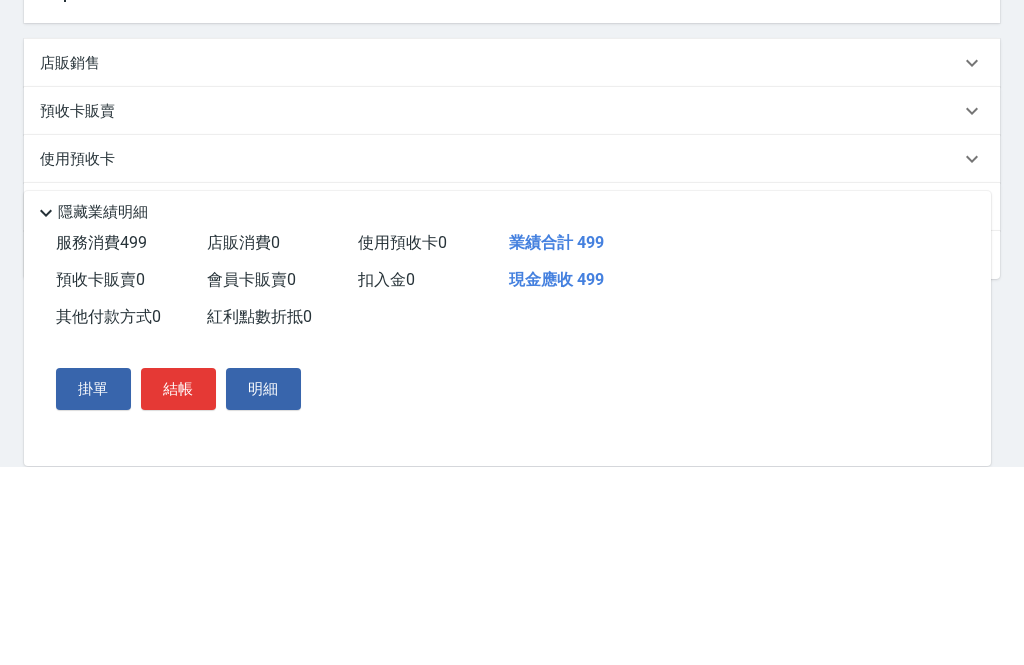 click on "隱藏業績明細" at bounding box center [103, 410] 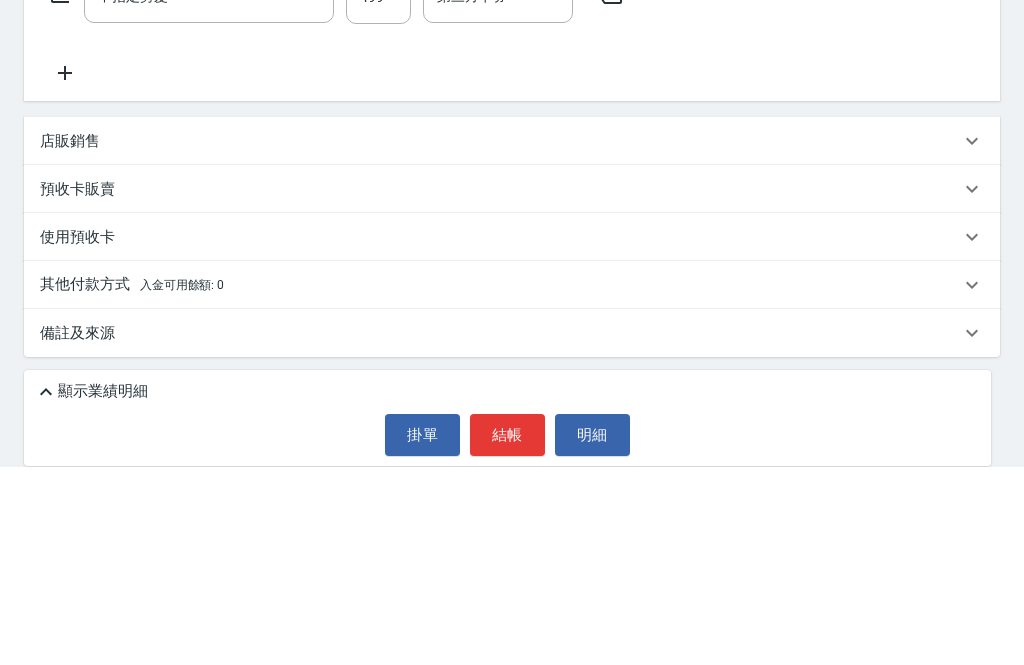 scroll, scrollTop: 164, scrollLeft: 0, axis: vertical 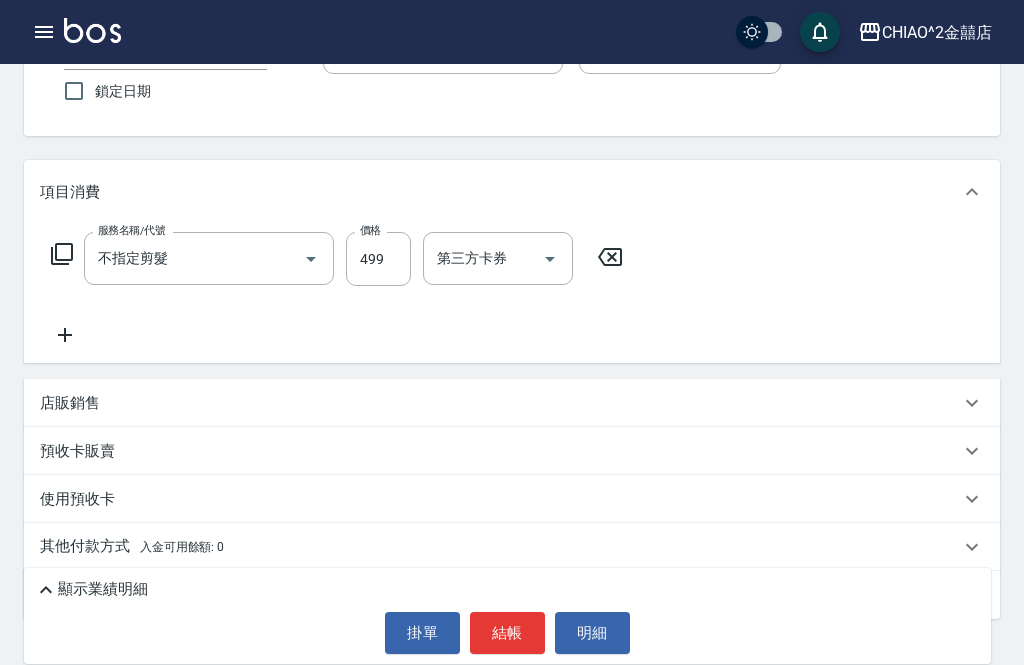 click on "其他付款方式 入金可用餘額: 0" at bounding box center (132, 547) 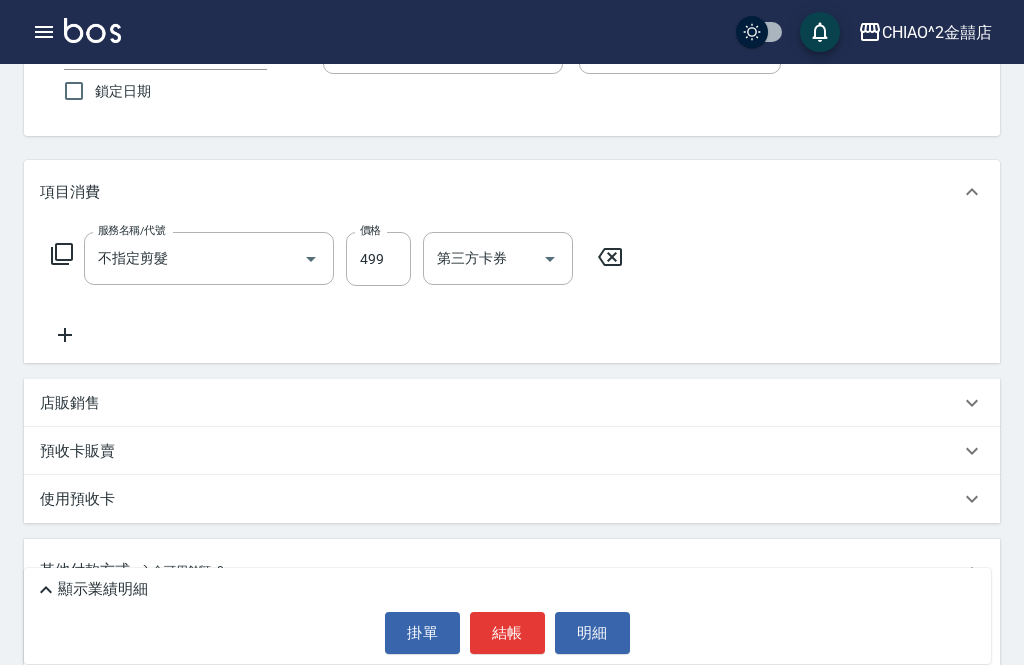 scroll, scrollTop: 0, scrollLeft: 0, axis: both 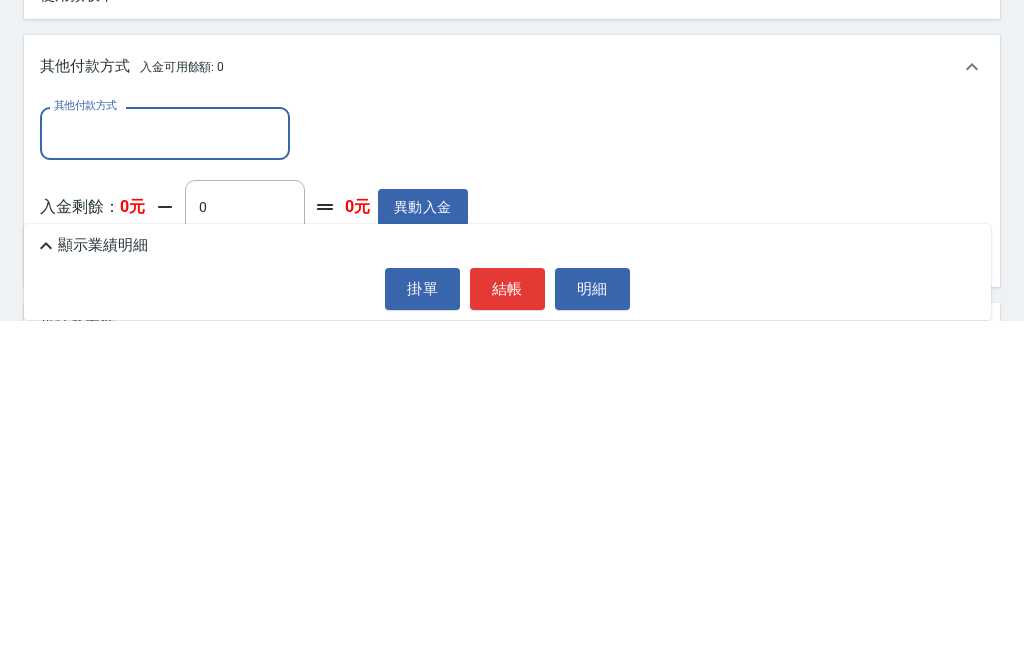 click on "其他付款方式" at bounding box center (165, 477) 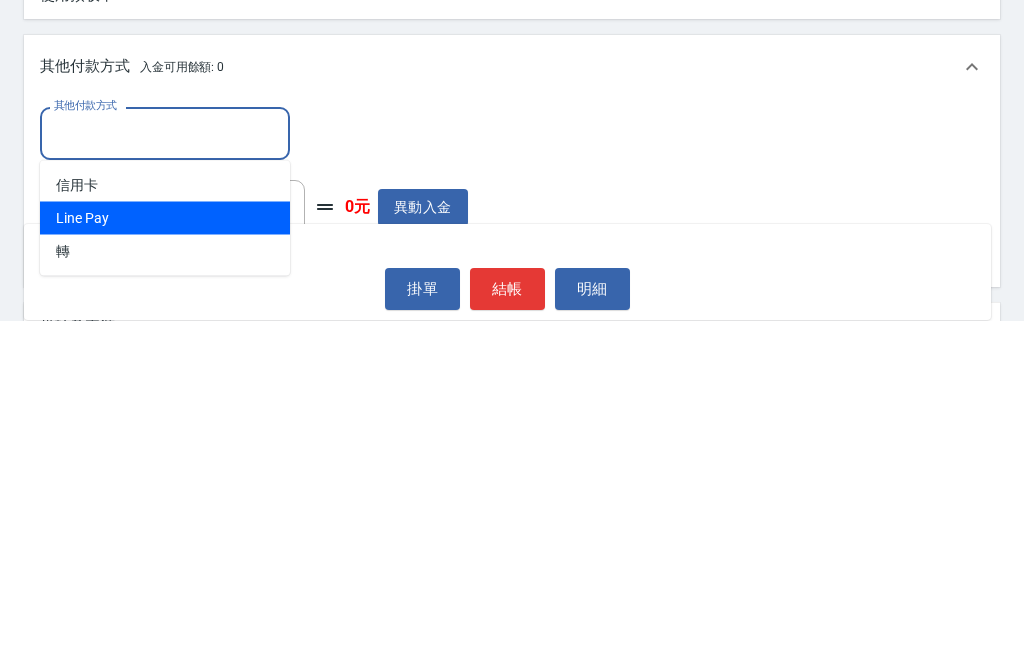 click on "Line Pay" at bounding box center (165, 562) 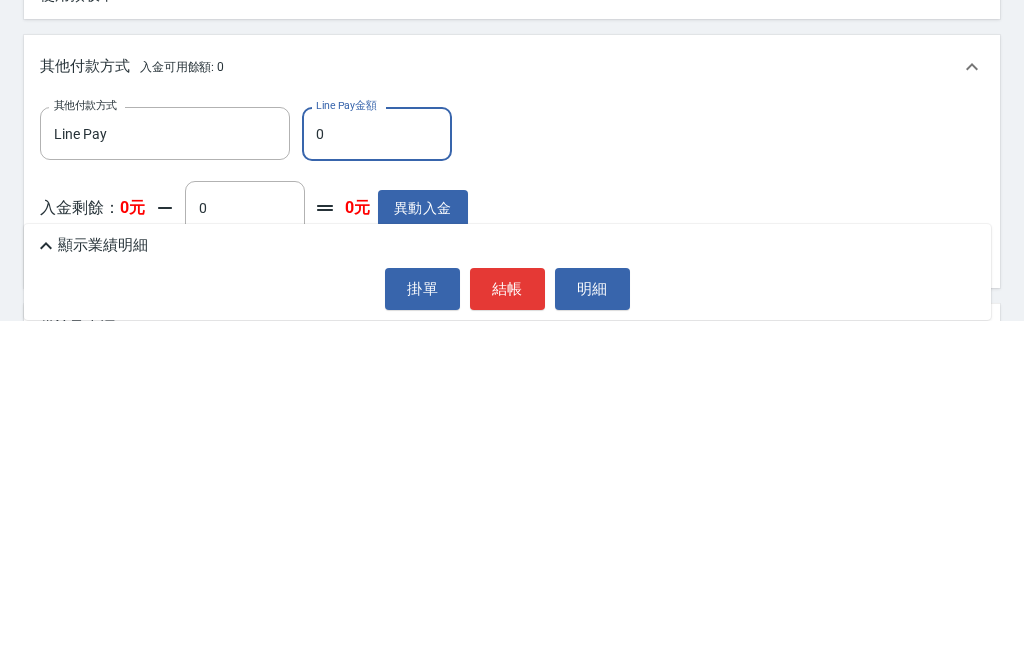 type on "Line Pay" 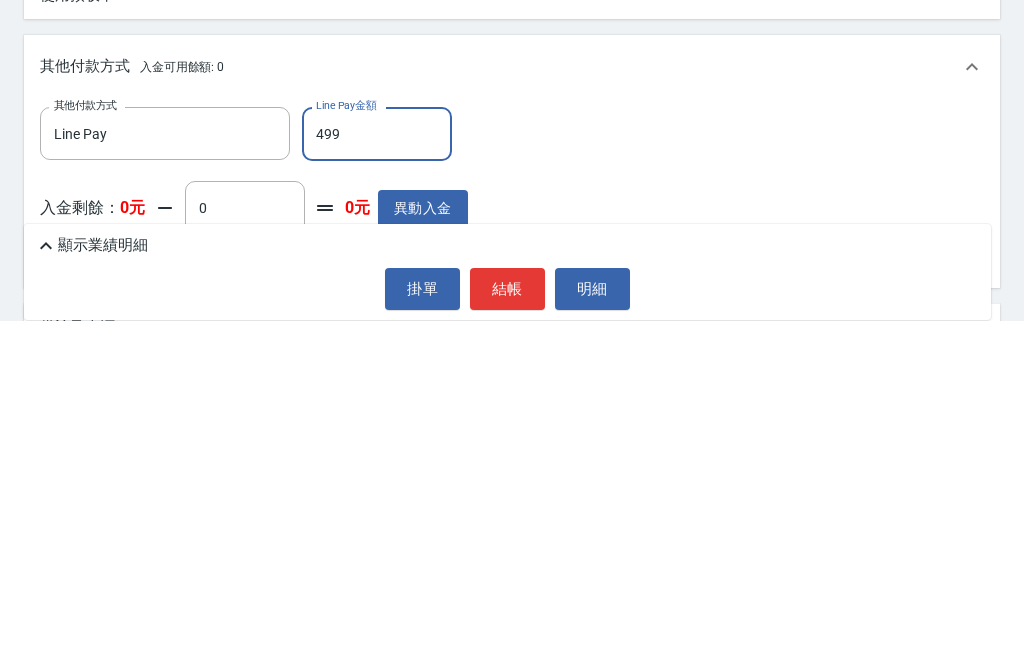 scroll, scrollTop: 401, scrollLeft: 0, axis: vertical 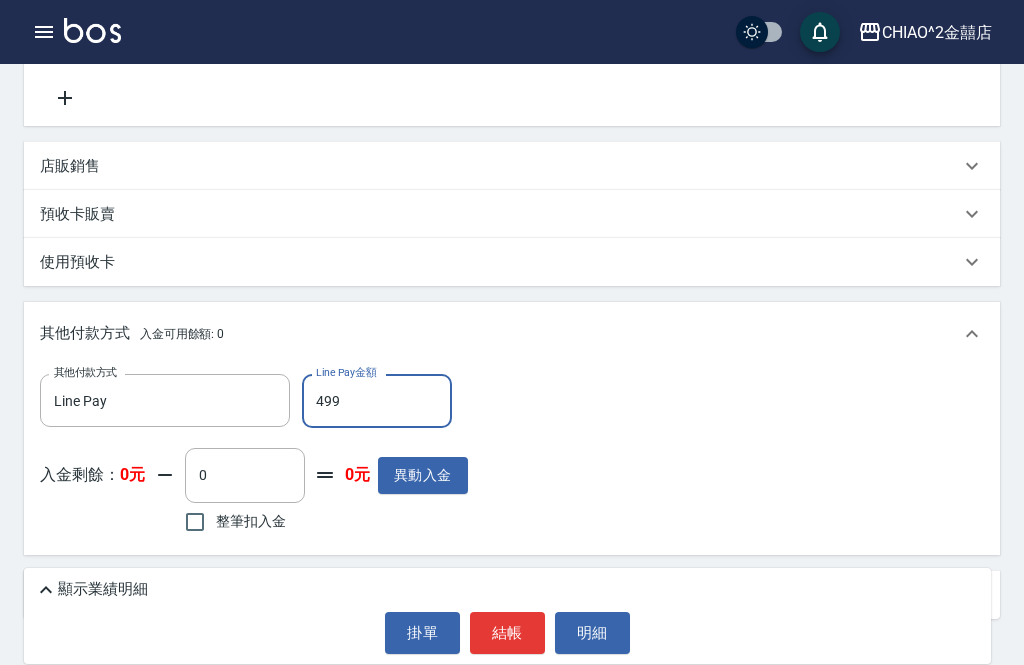type on "499" 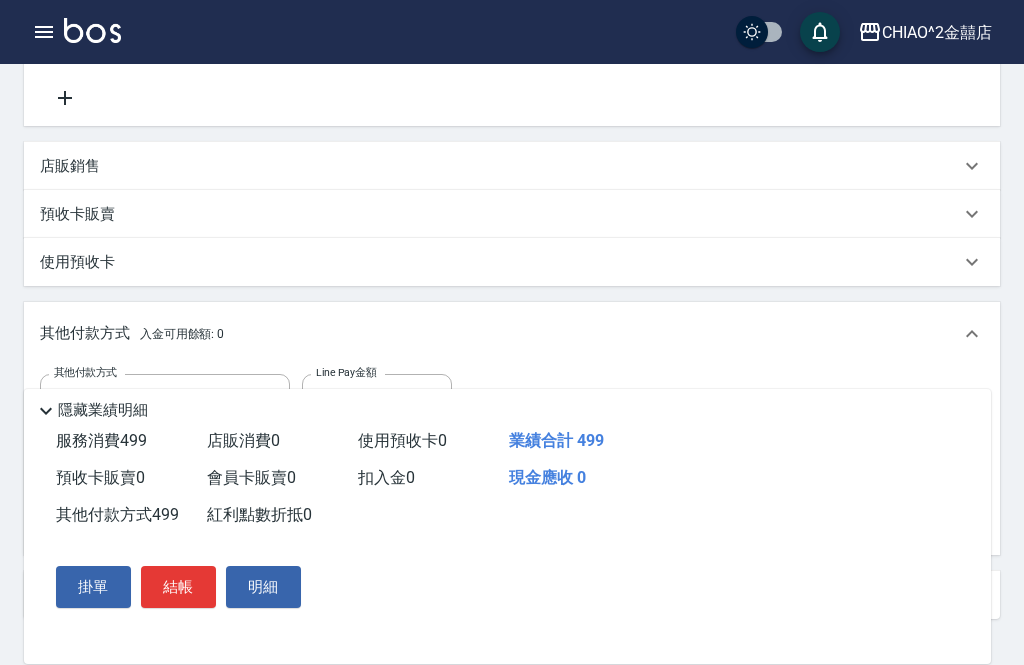 click on "結帳" at bounding box center (178, 587) 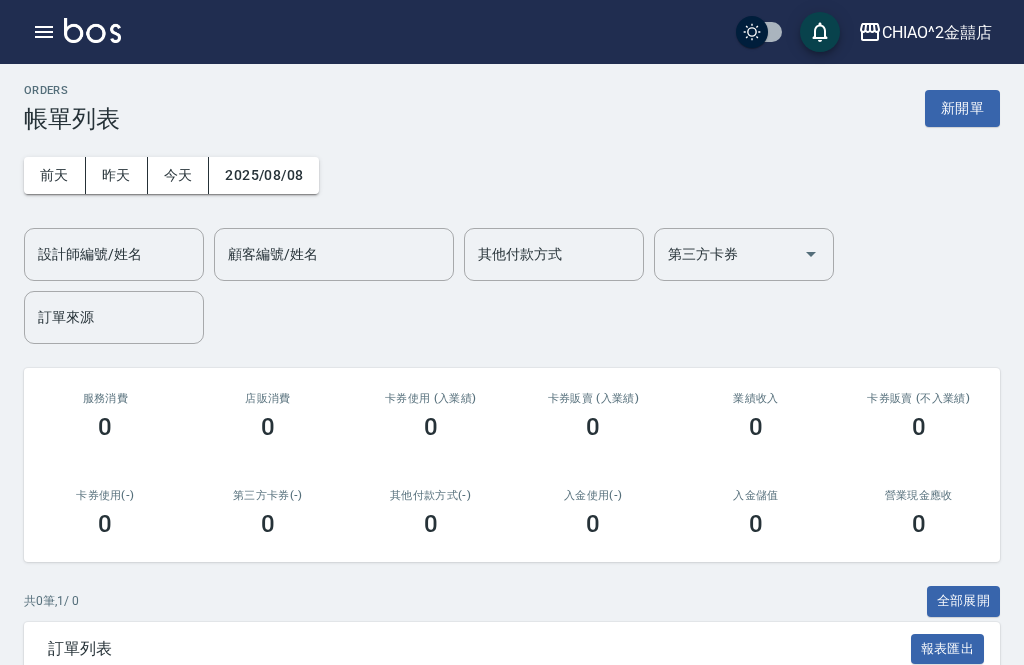 scroll, scrollTop: 0, scrollLeft: 0, axis: both 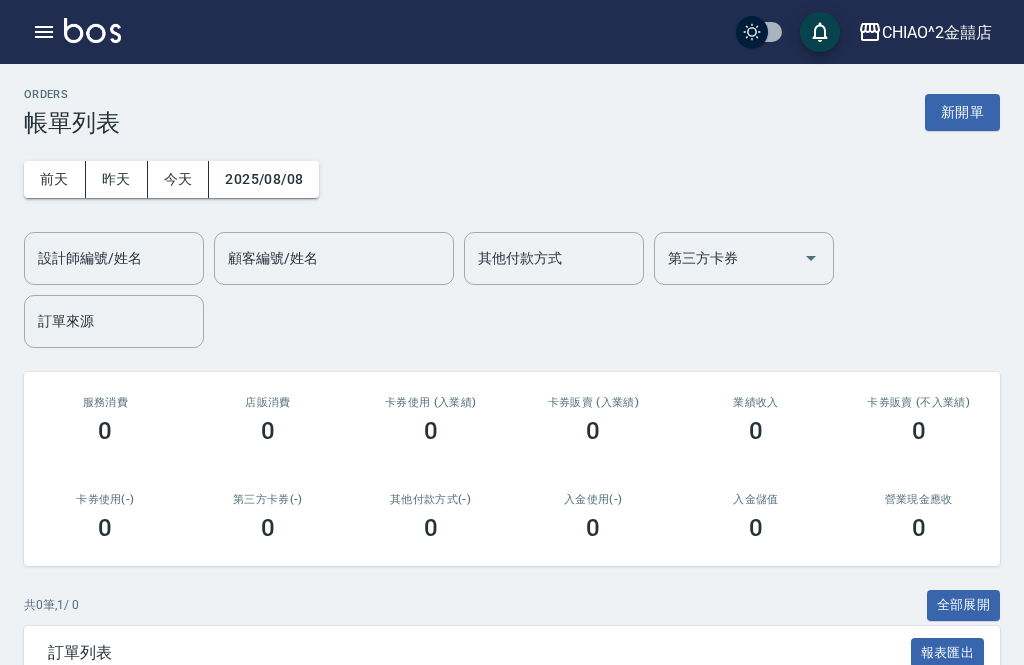 click on "新開單" at bounding box center (962, 112) 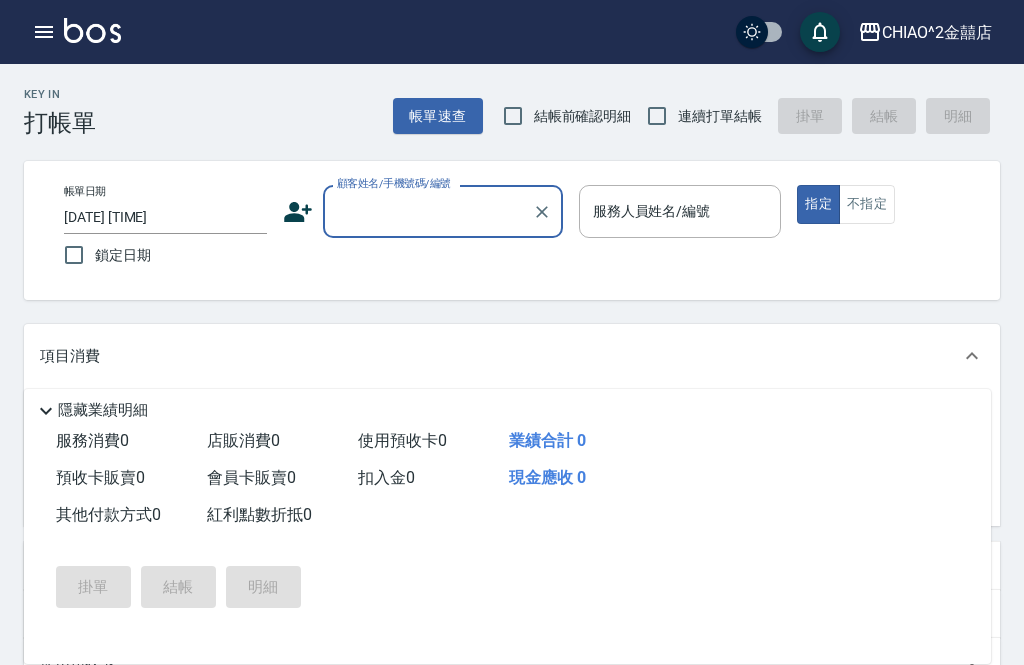 click on "[DATE] [TIME]" at bounding box center (165, 217) 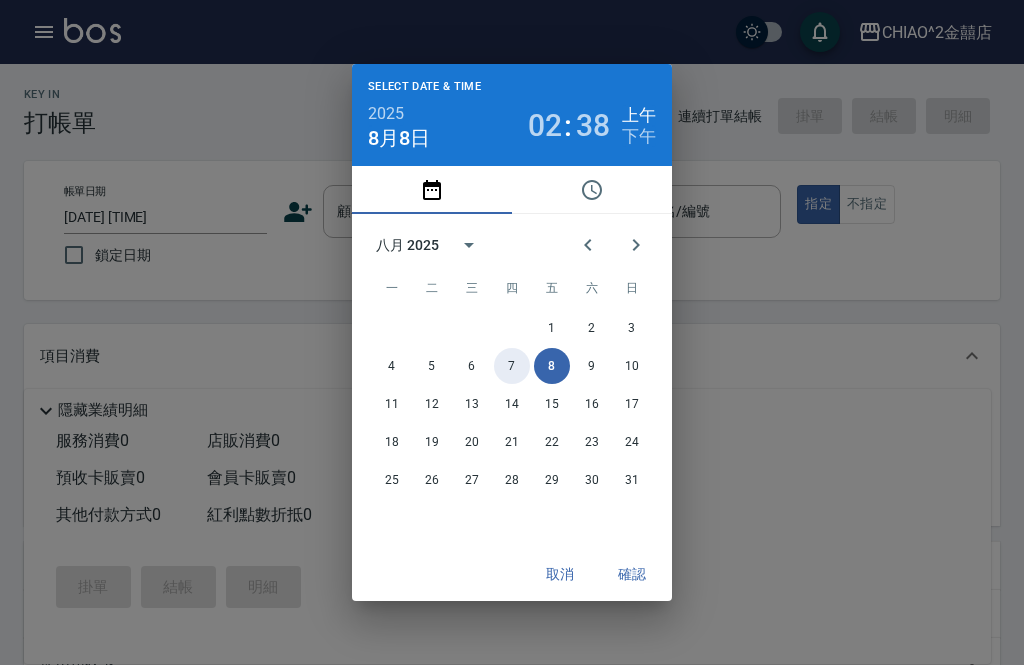 click on "7" at bounding box center (512, 366) 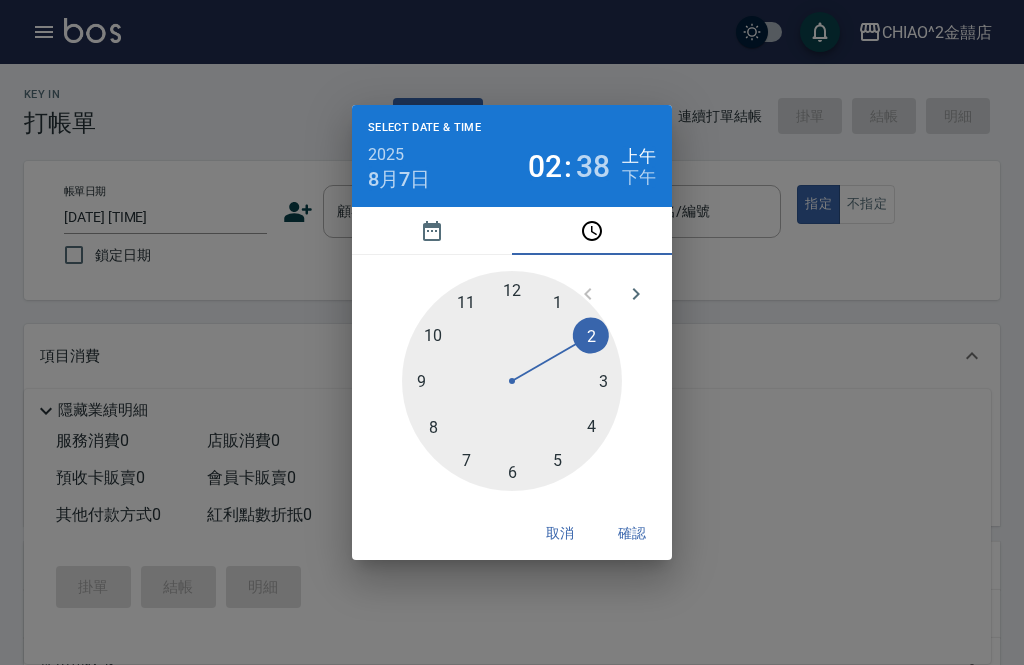type on "[DATE] [TIME]" 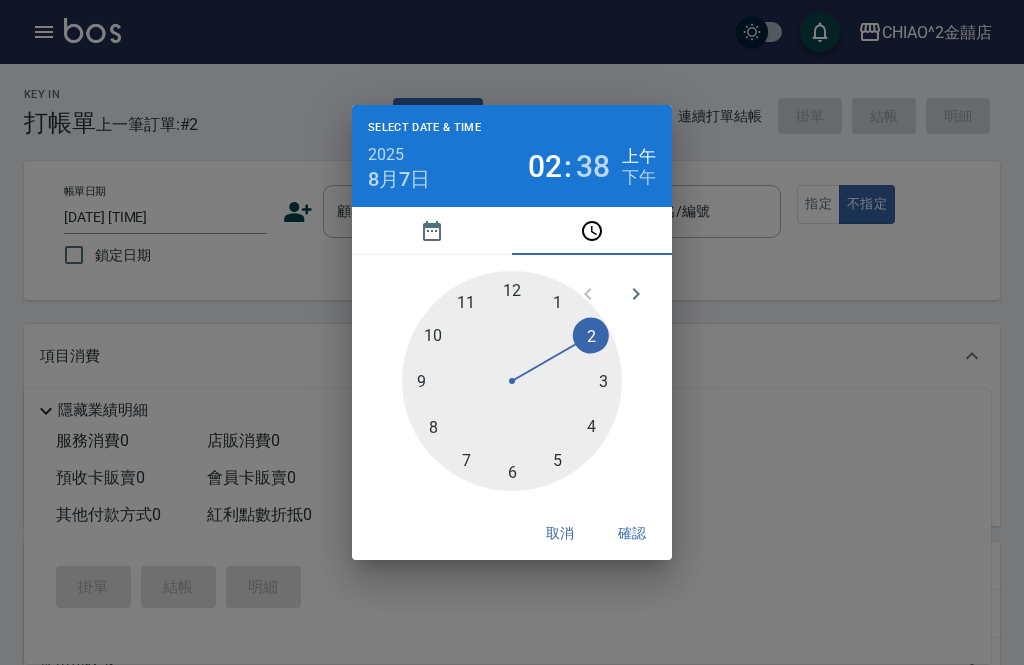 click on "確認" at bounding box center [632, 533] 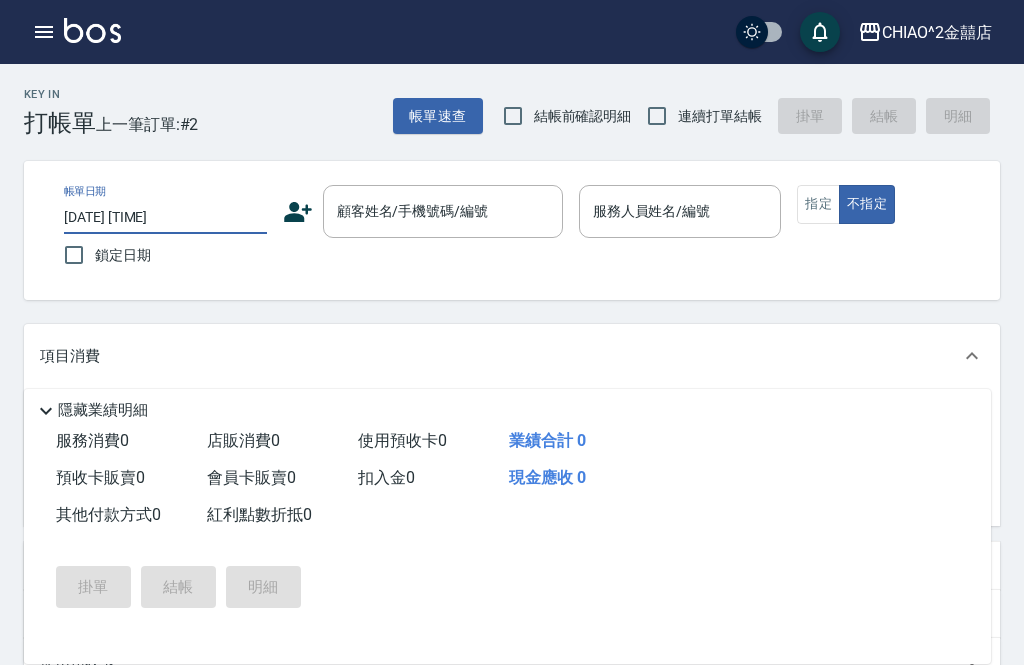 click on "顧客姓名/手機號碼/編號" at bounding box center (428, 211) 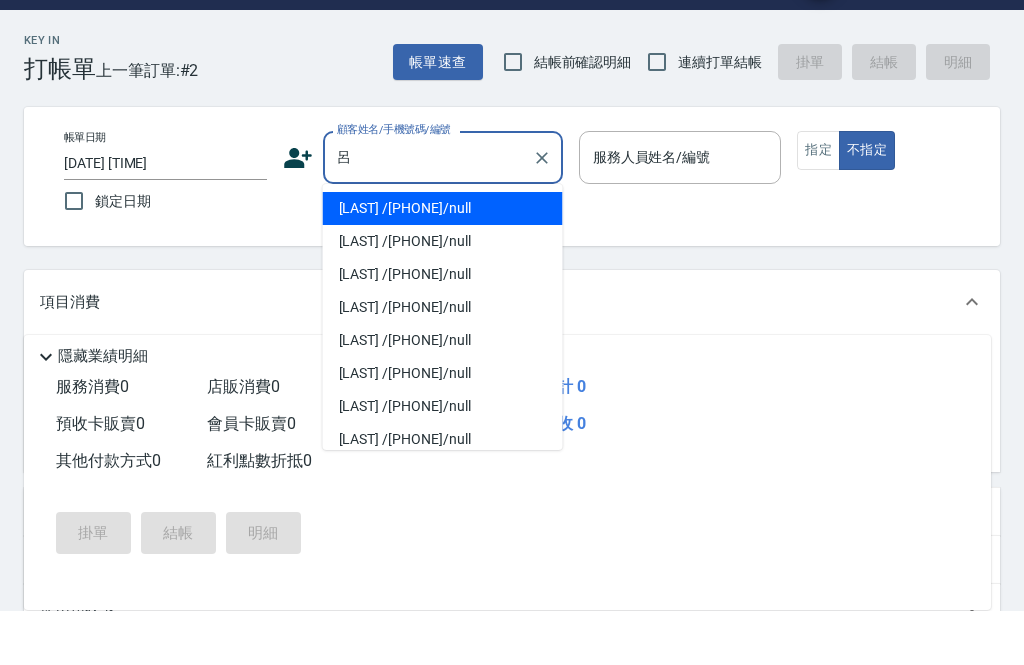 click on "[LAST] /[PHONE]/null" at bounding box center [443, 262] 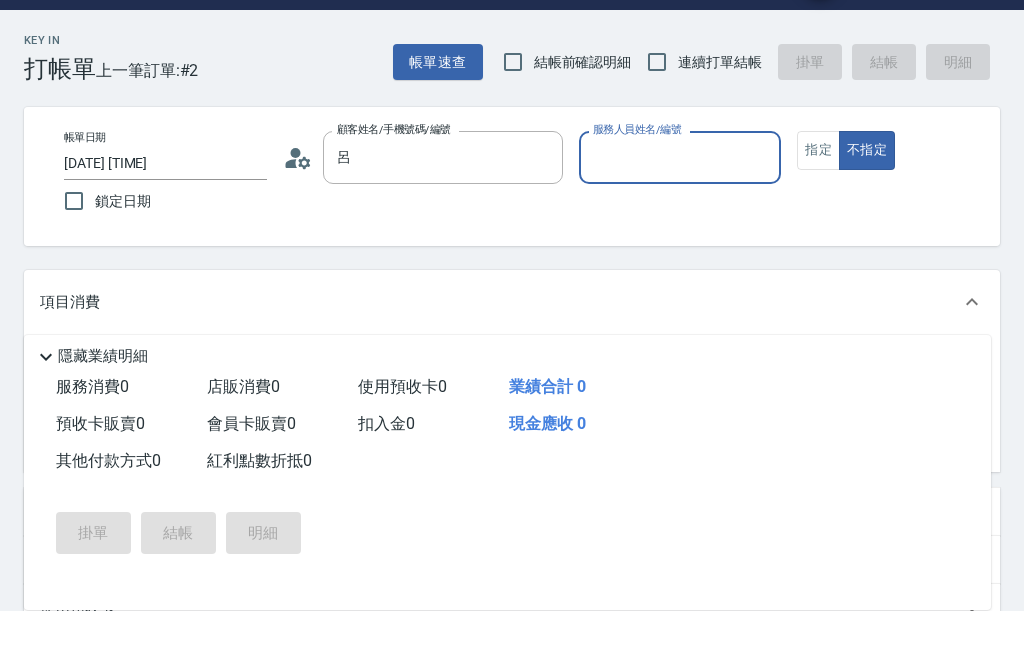 type on "[LAST] /[PHONE]/null" 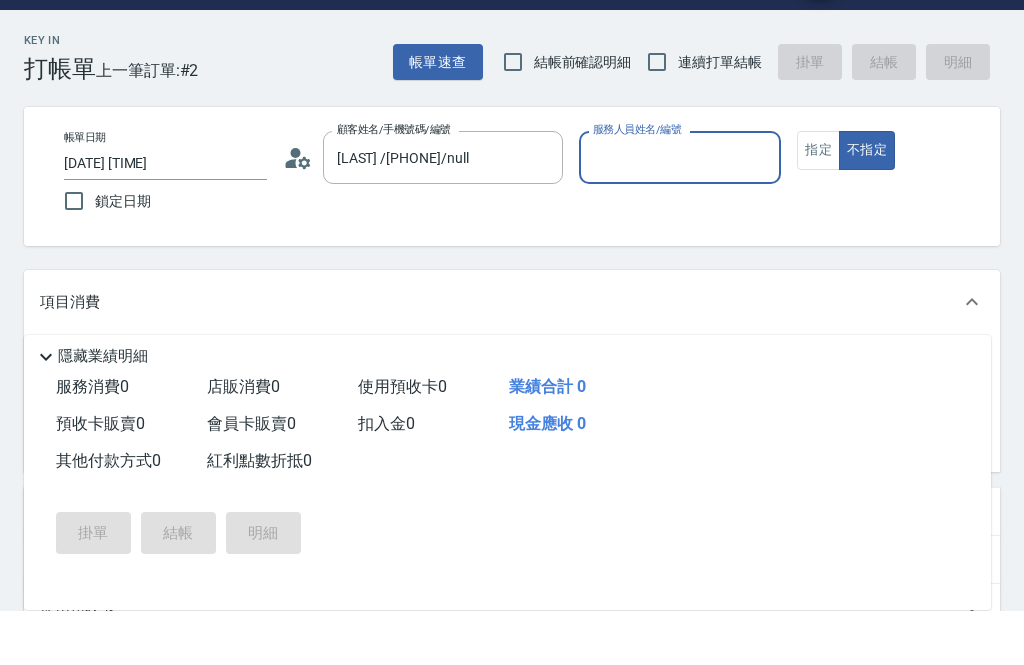 click on "服務人員姓名/編號" at bounding box center (680, 211) 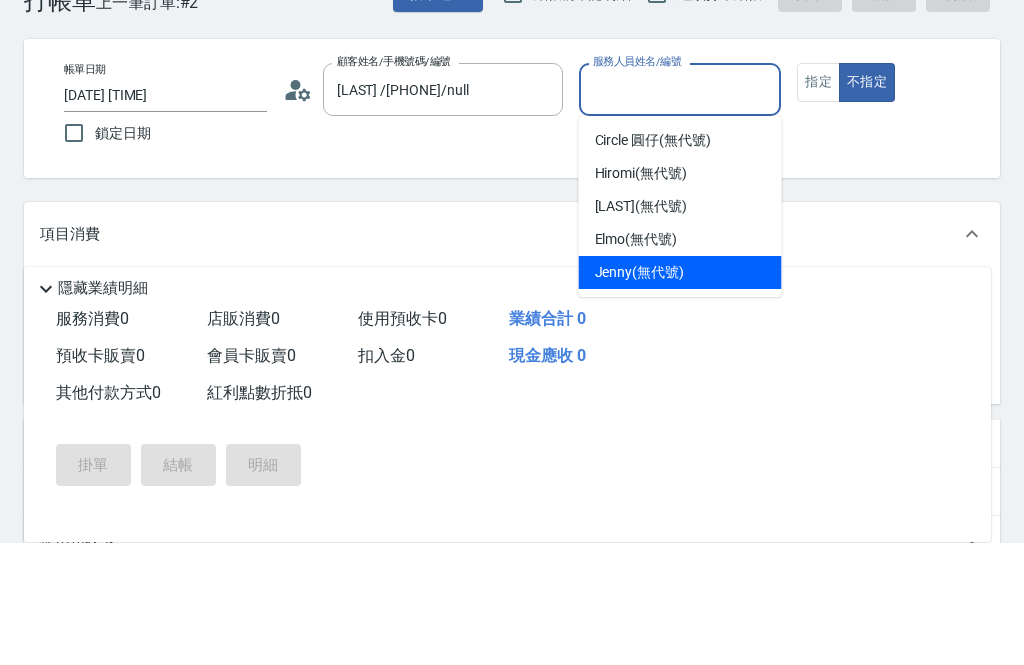click on "[FIRST] (無代號)" at bounding box center [680, 394] 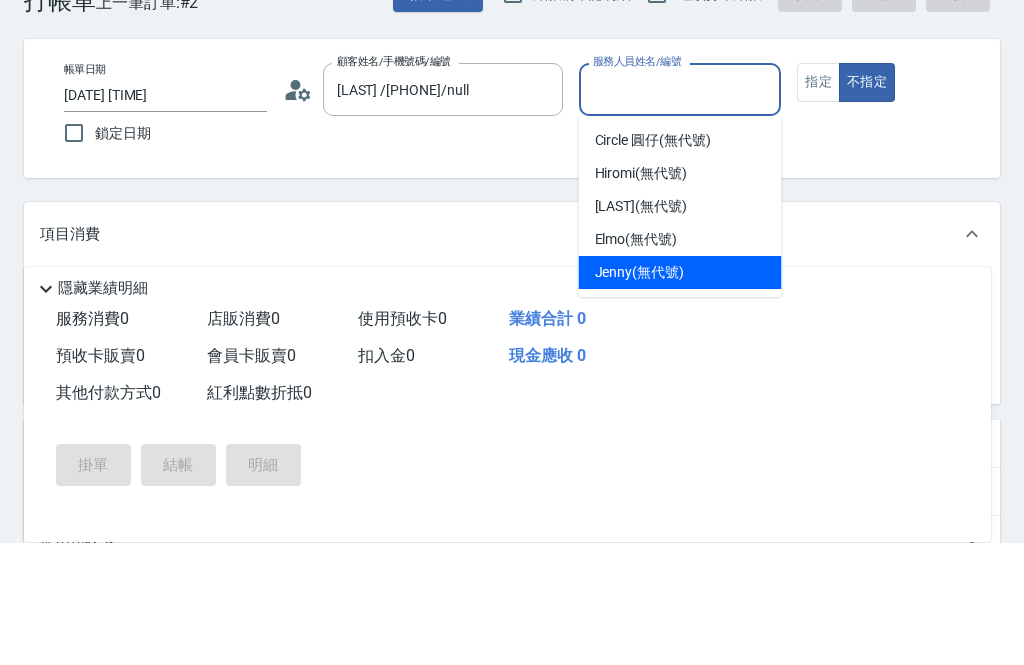 type on "[FIRST](無代號)" 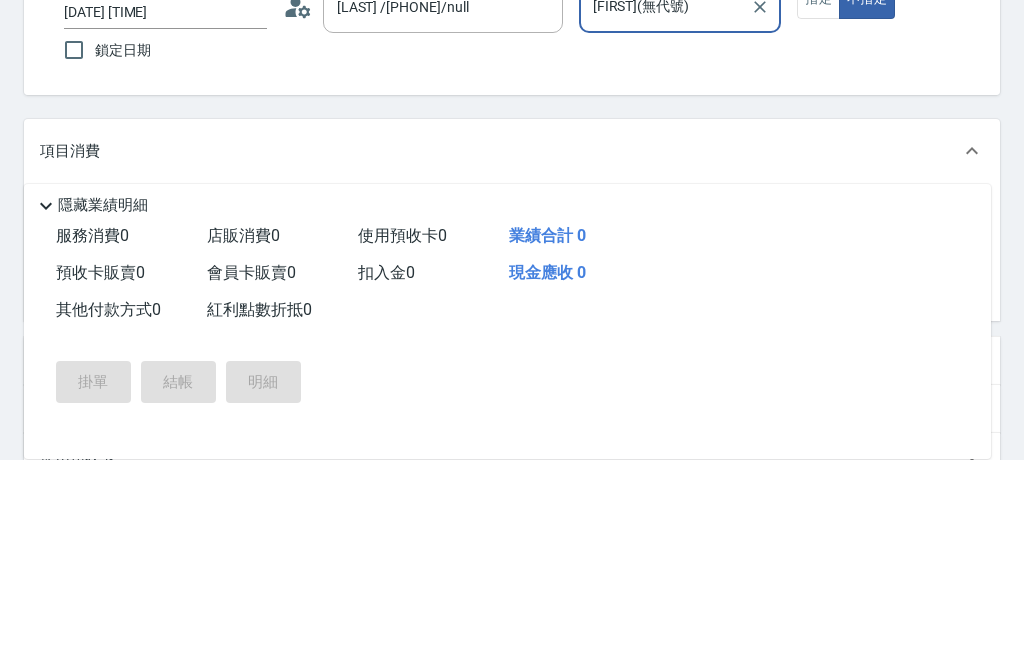 click on "服務名稱/代號" at bounding box center [194, 422] 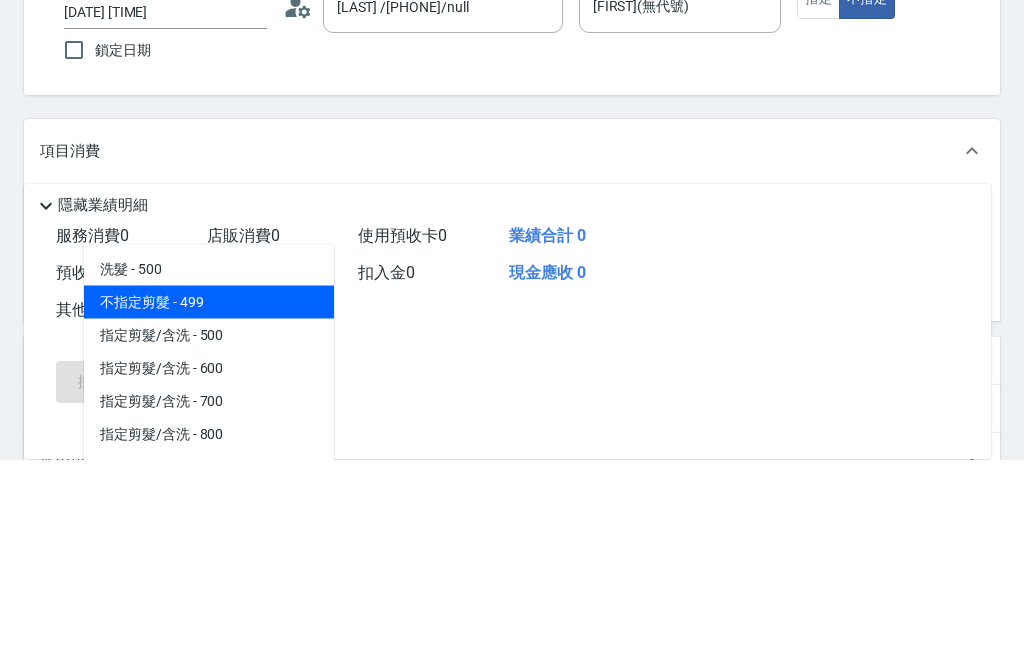 click on "不指定剪髮 - 499" at bounding box center [209, 507] 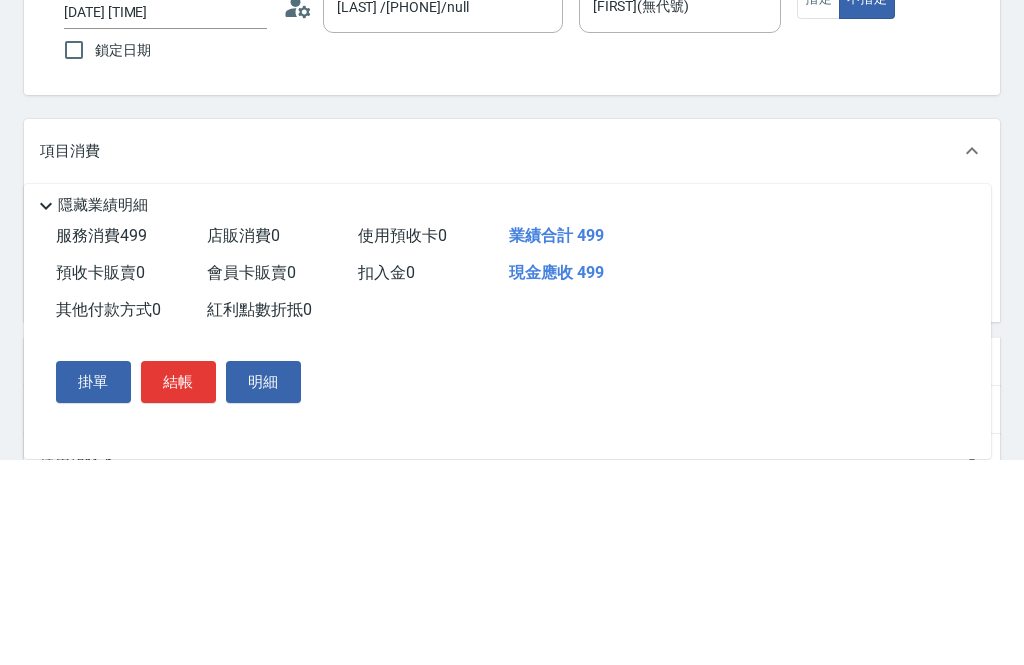 type on "不指定剪髮" 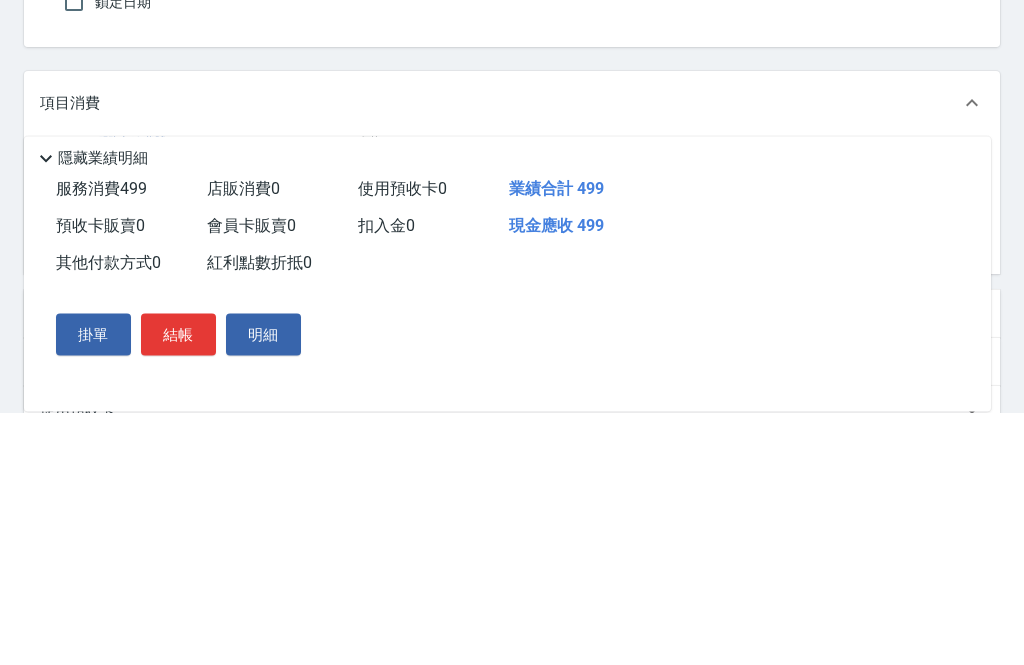 scroll, scrollTop: 253, scrollLeft: 0, axis: vertical 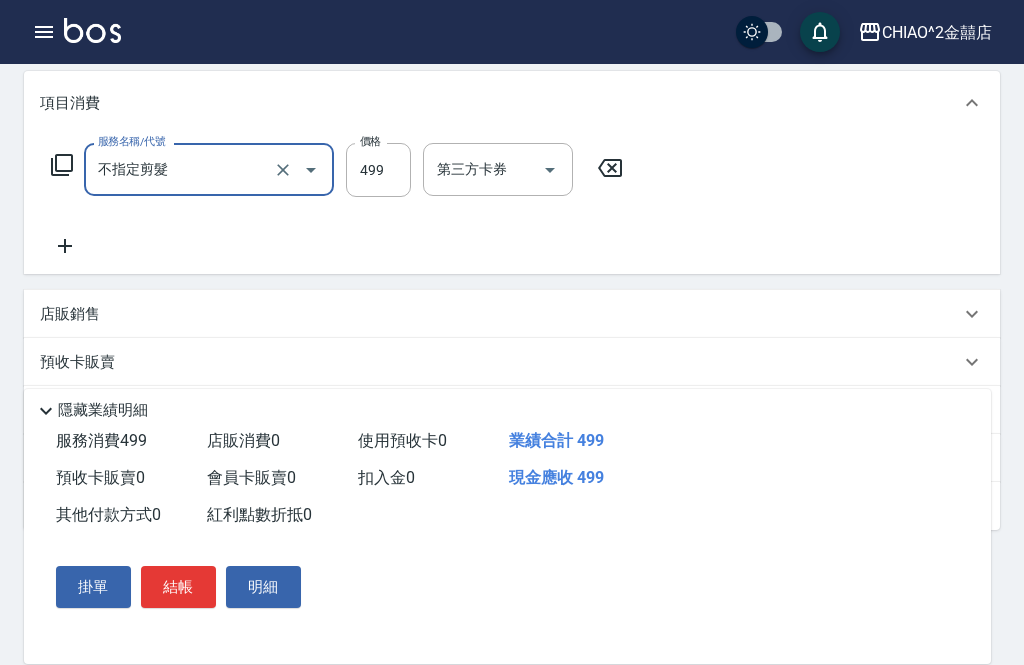 click on "結帳" at bounding box center [178, 587] 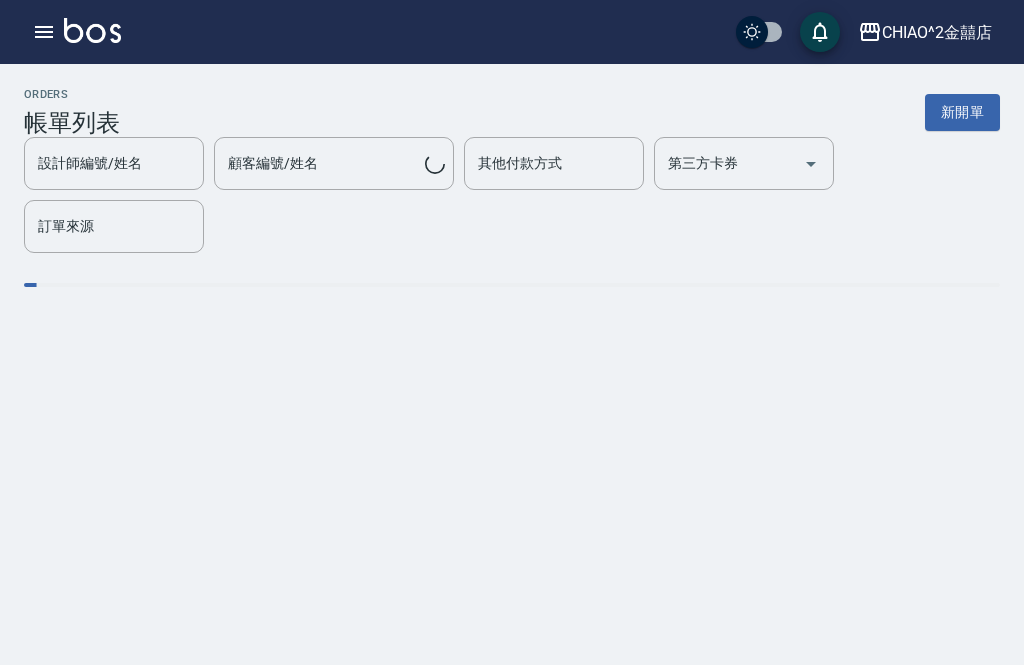 scroll, scrollTop: 0, scrollLeft: 0, axis: both 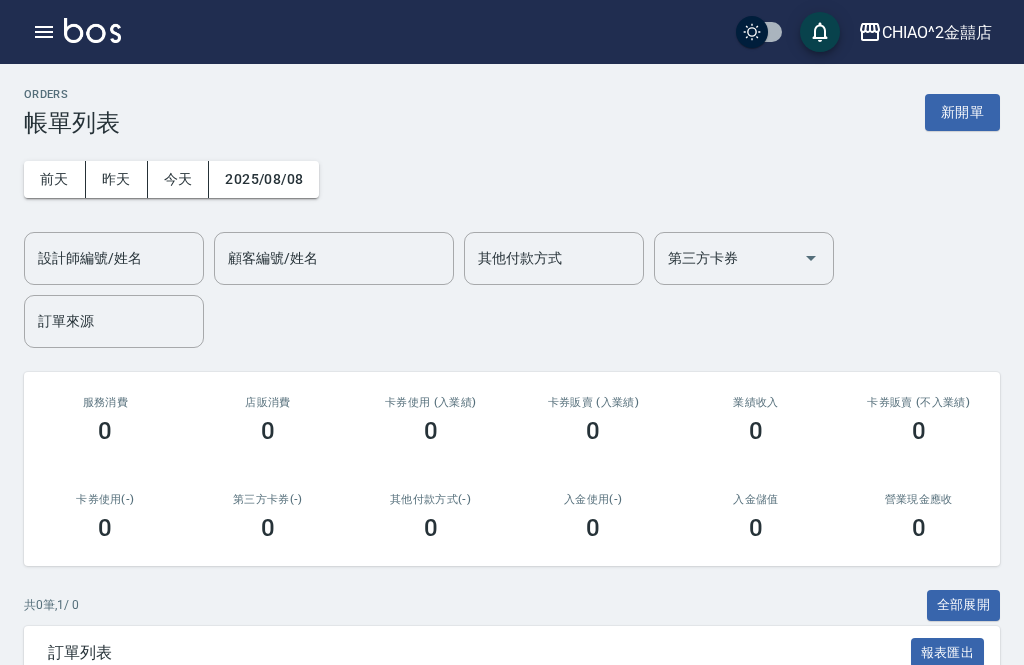 click on "新開單" at bounding box center [962, 112] 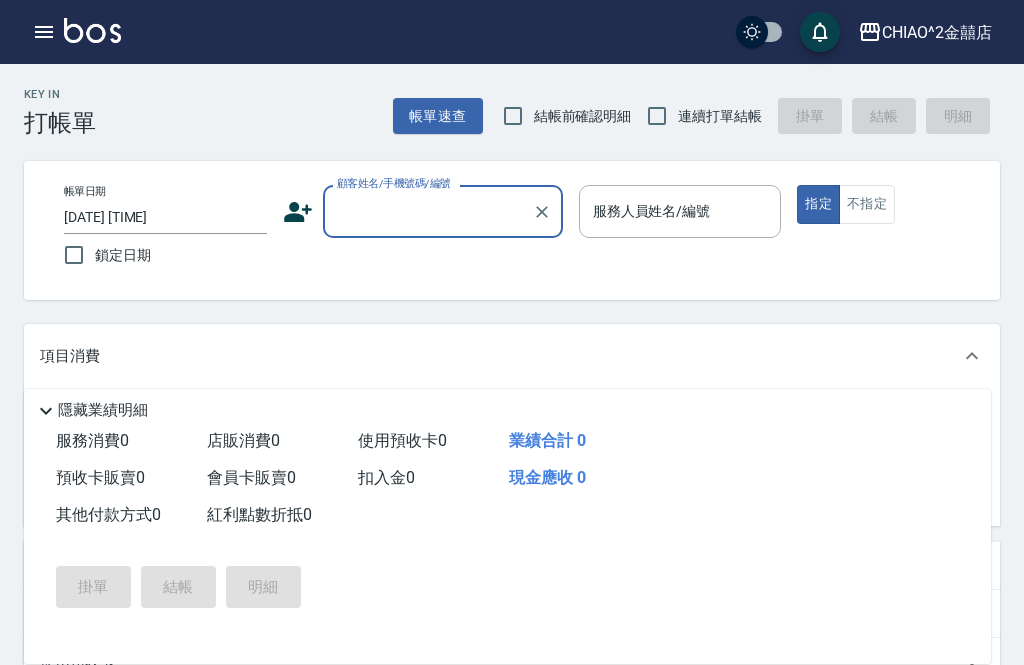 click on "[DATE] [TIME]" at bounding box center (165, 217) 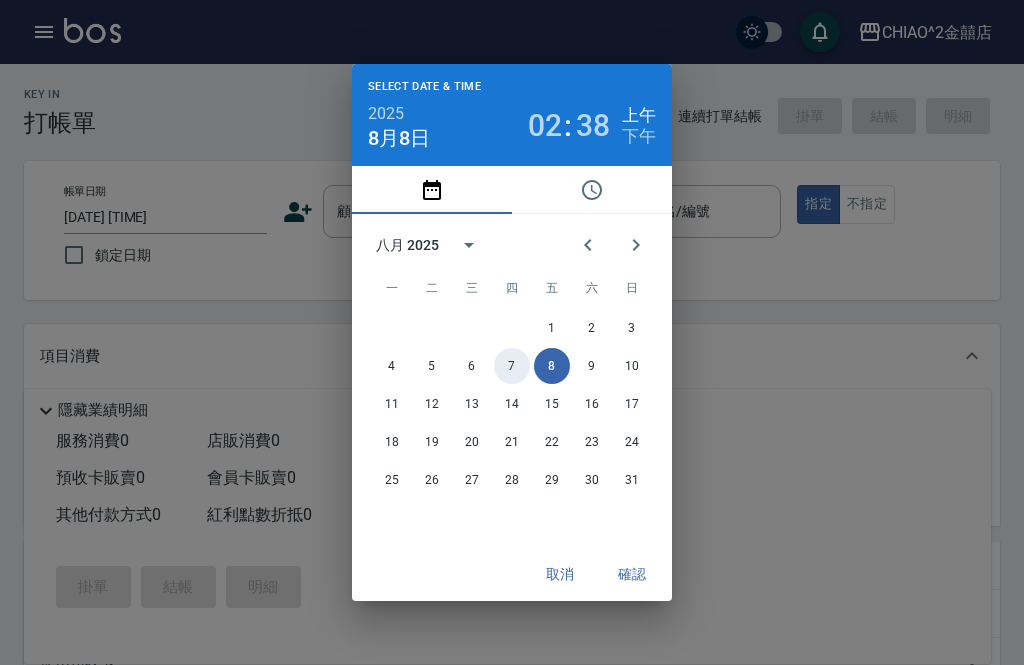 click on "7" at bounding box center [512, 366] 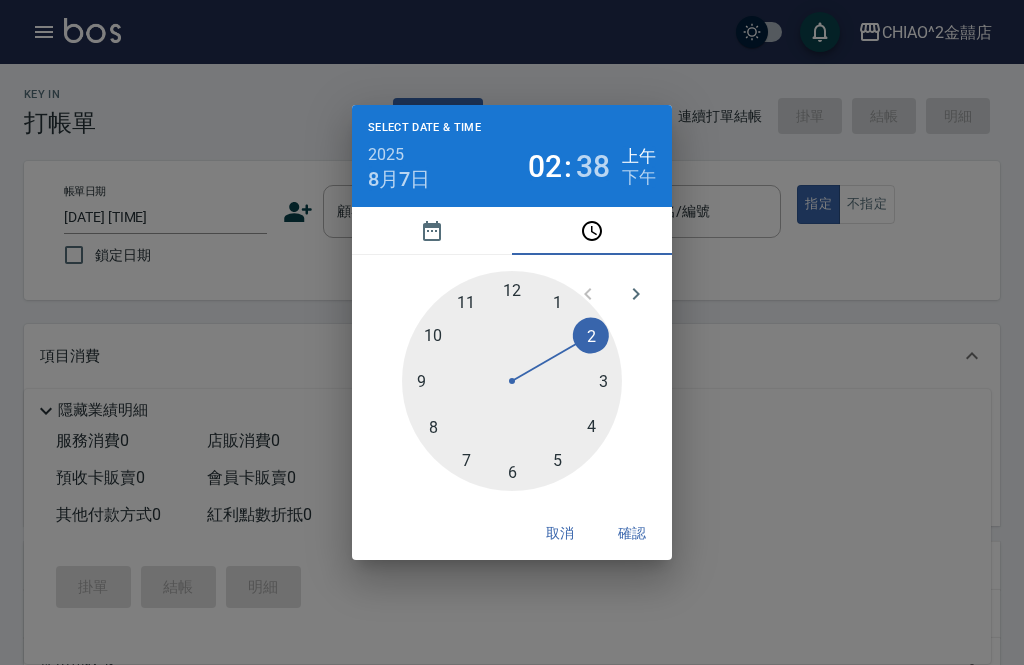 type on "[DATE] [TIME]" 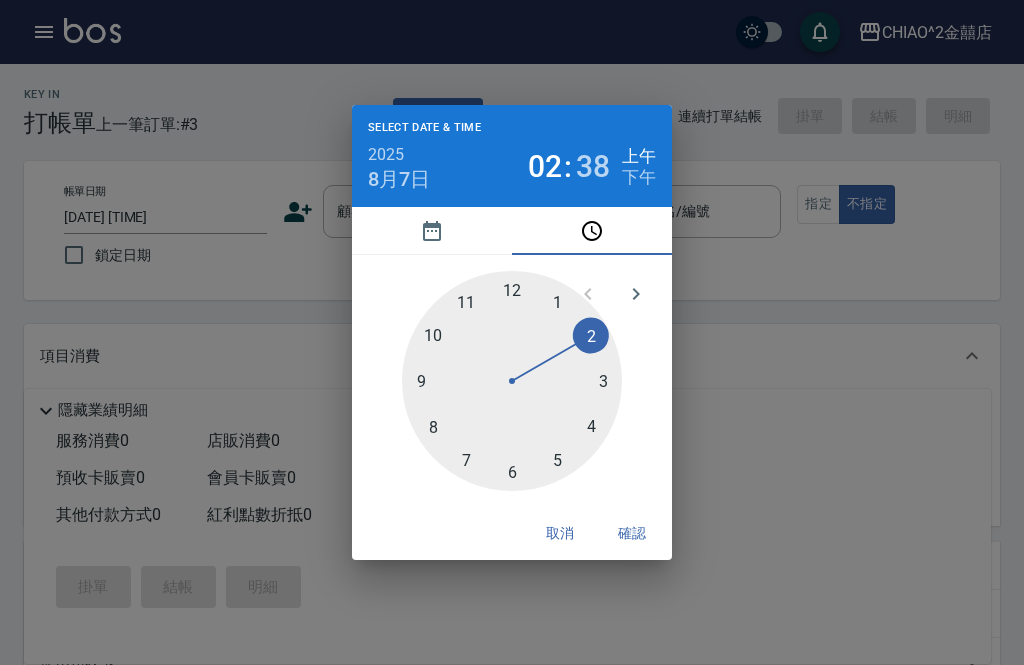 click on "確認" at bounding box center (632, 533) 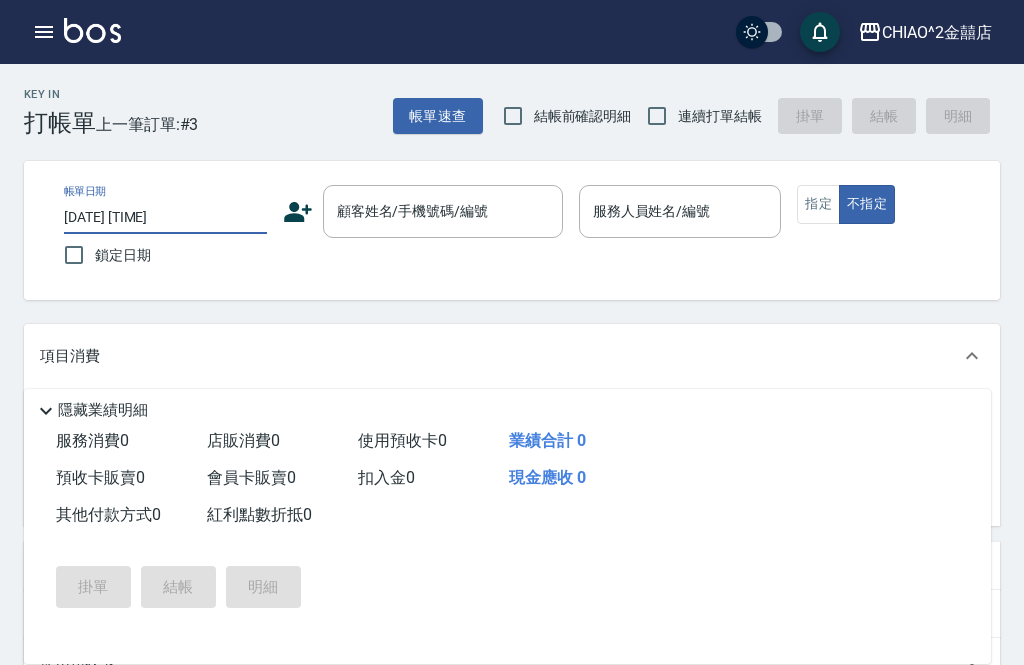 click on "顧客姓名/手機號碼/編號" at bounding box center (428, 211) 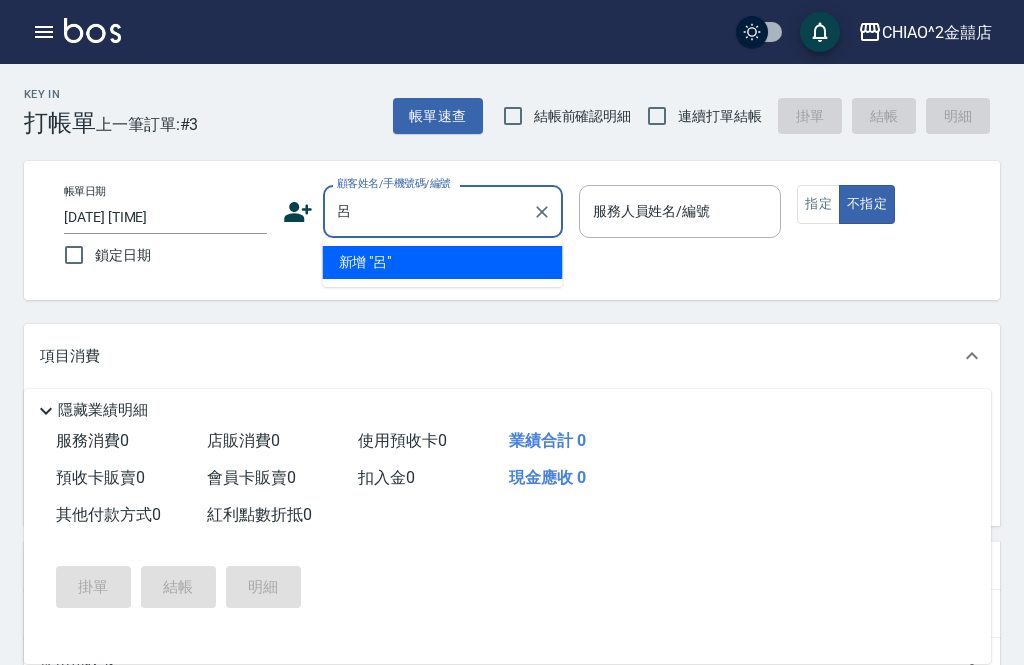 click on "新增 "呂"" at bounding box center [443, 262] 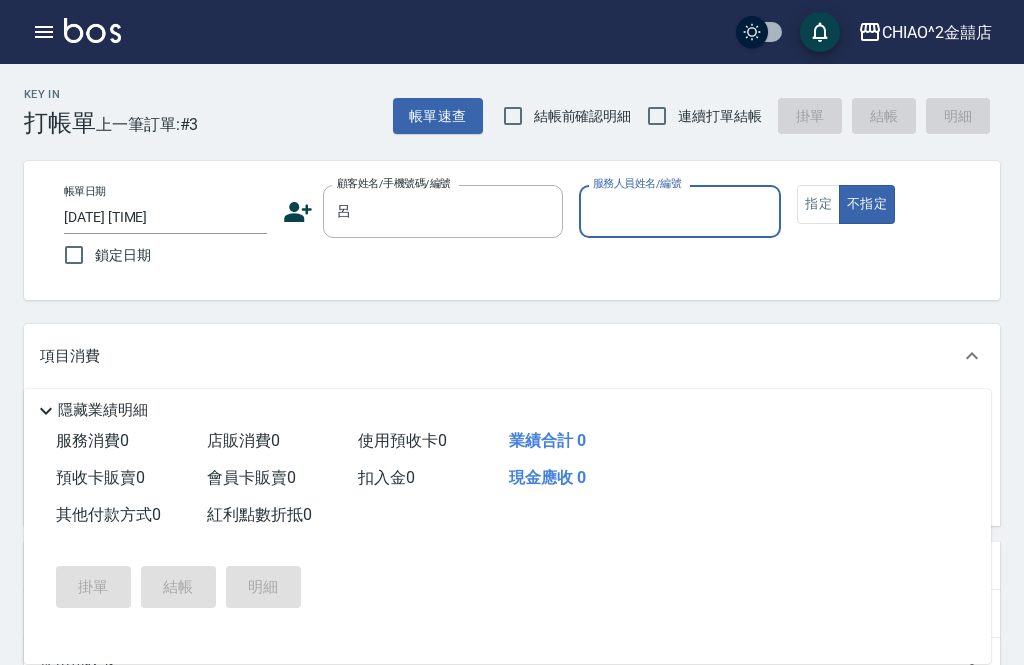 click on "呂" at bounding box center [428, 211] 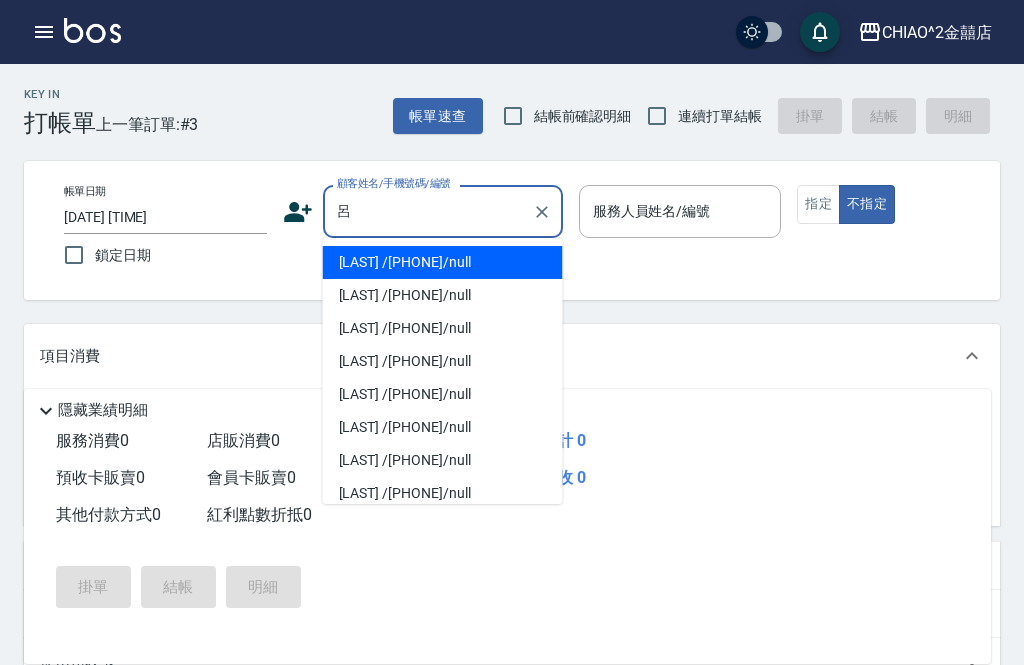 click on "[LAST] /[PHONE]/null" at bounding box center [443, 262] 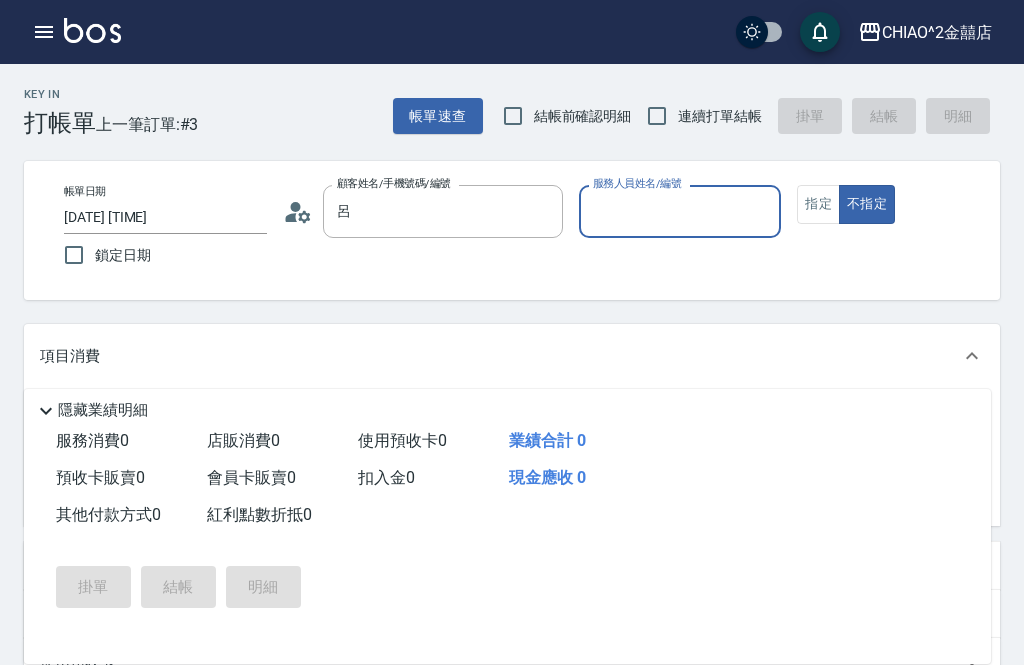 type on "[LAST] /[PHONE]/null" 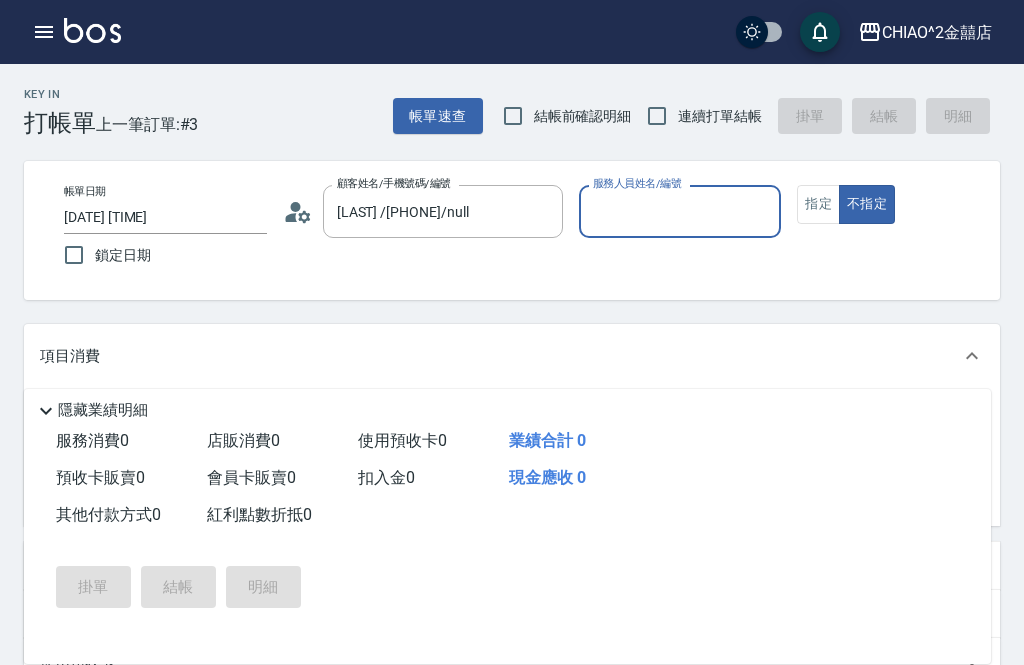 click on "服務人員姓名/編號" at bounding box center (680, 211) 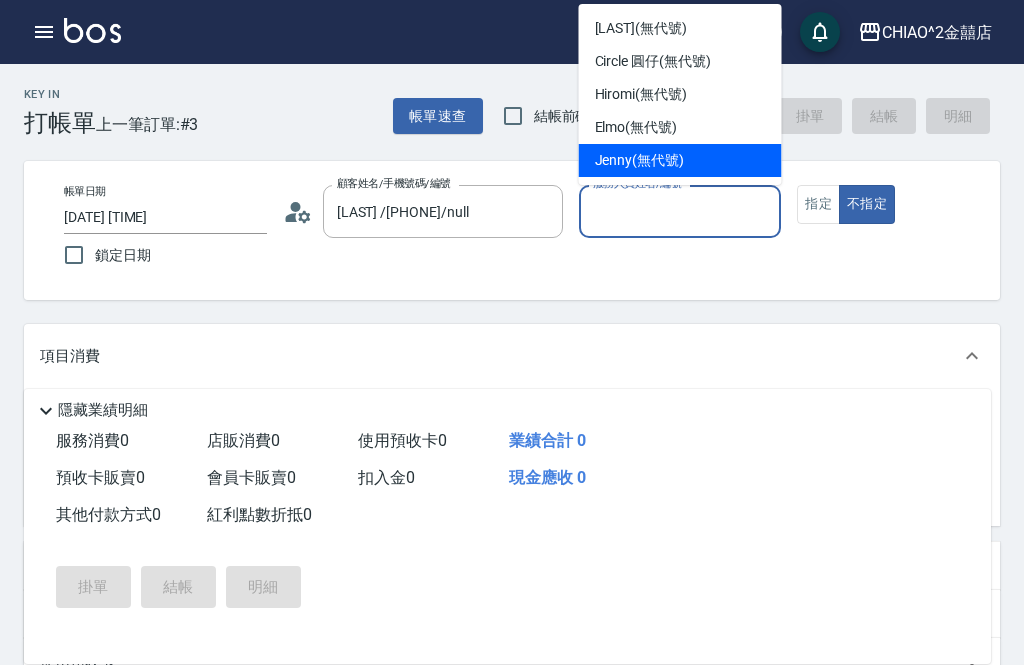 click on "[FIRST] (無代號)" at bounding box center [680, 160] 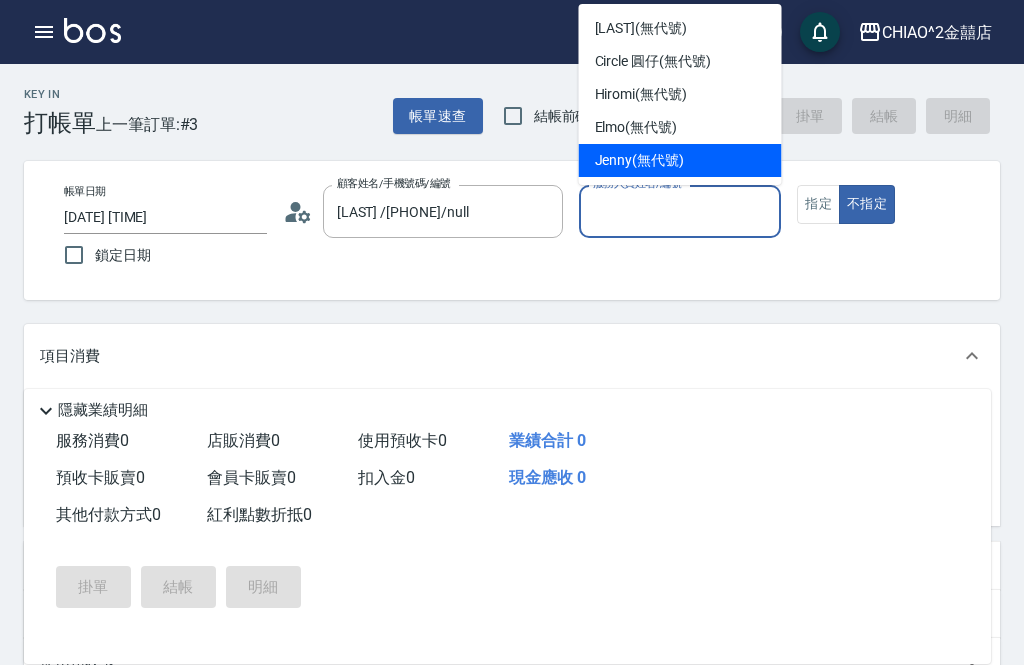 type on "[FIRST](無代號)" 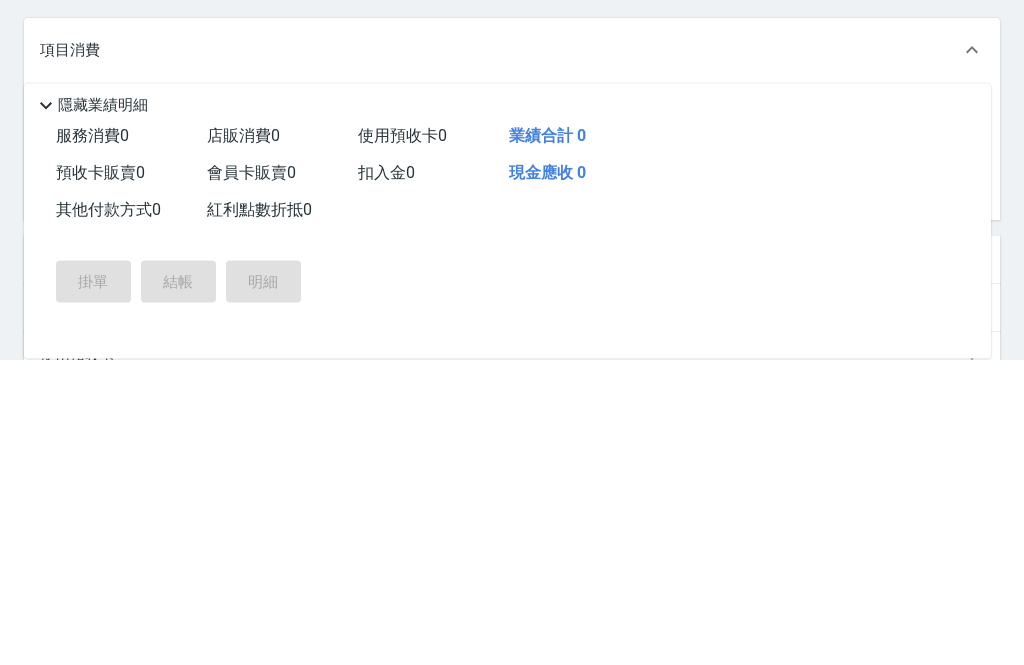 click on "服務名稱/代號" at bounding box center (194, 422) 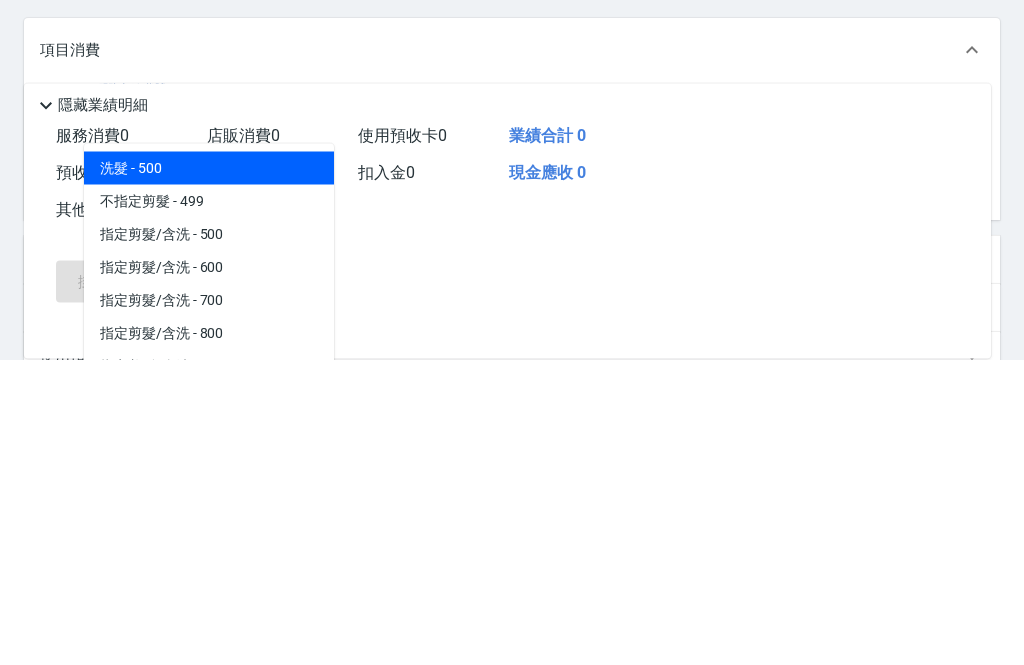 scroll, scrollTop: 0, scrollLeft: 0, axis: both 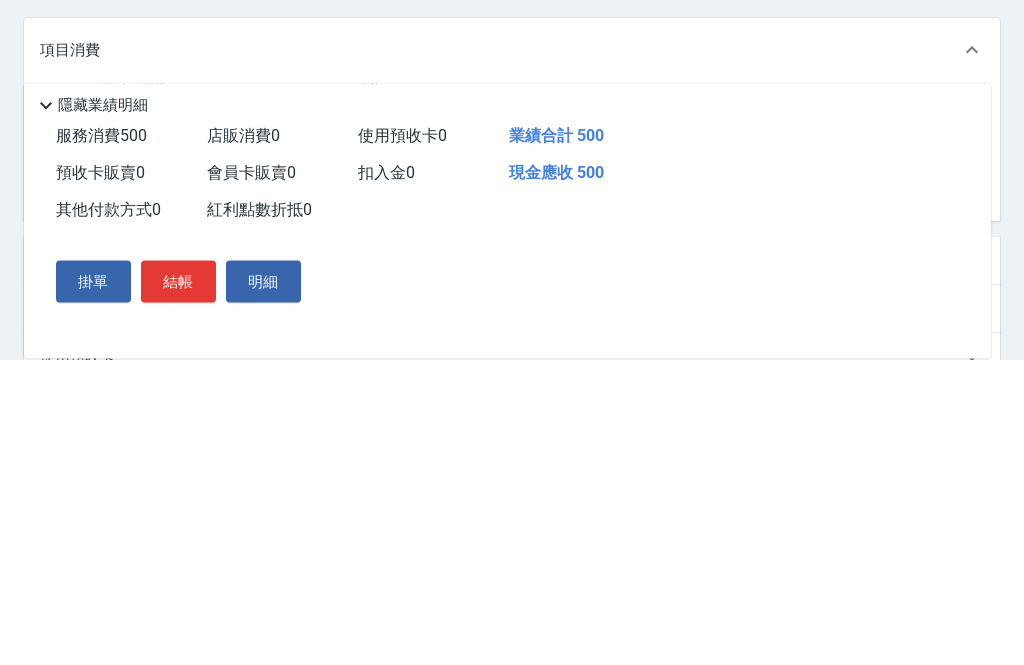 type on "洗髮" 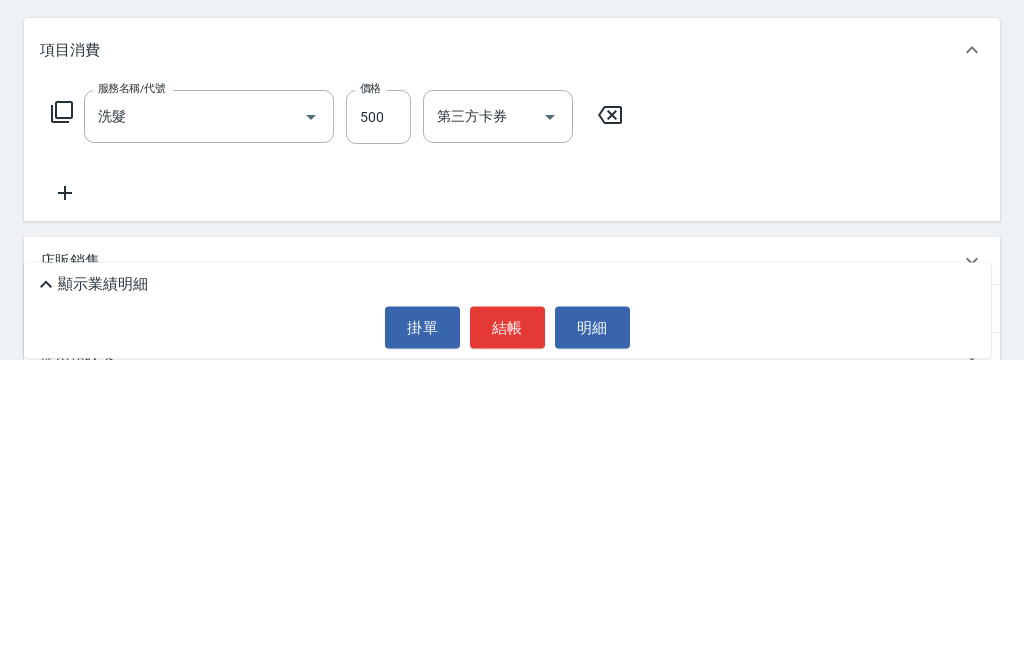 scroll, scrollTop: 164, scrollLeft: 0, axis: vertical 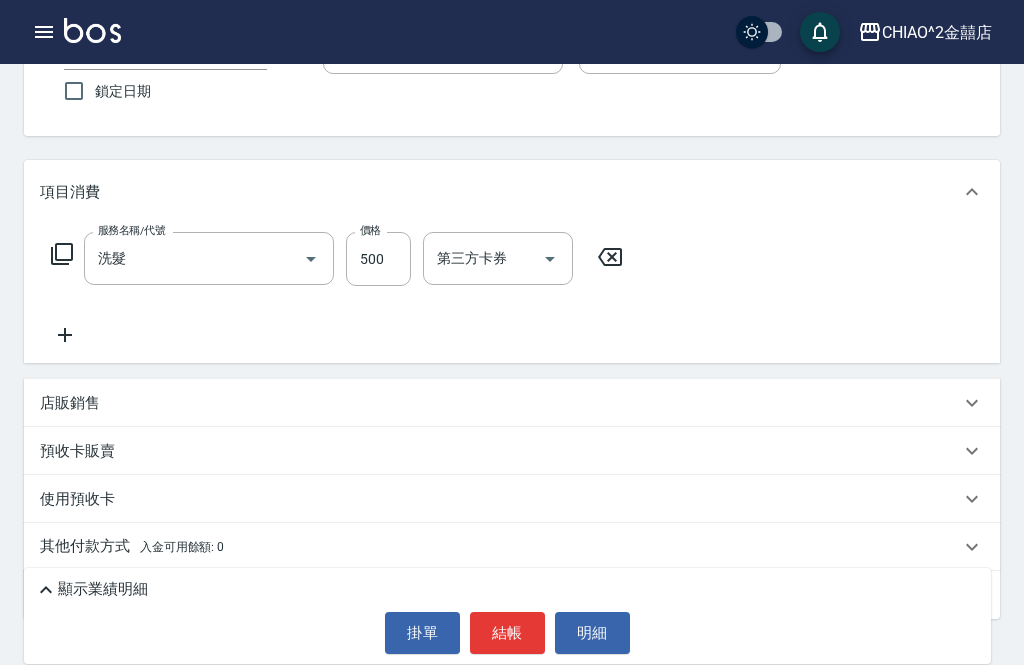 click on "帳單日期 [DATE] [TIME] 鎖定日期 顧客姓名/手機號碼/編號 [LAST] /[PHONE]/null 顧客姓名/手機號碼/編號 服務人員姓名/編號 [FIRST](無代號) 服務人員姓名/編號 指定 不指定" at bounding box center [524, 66] 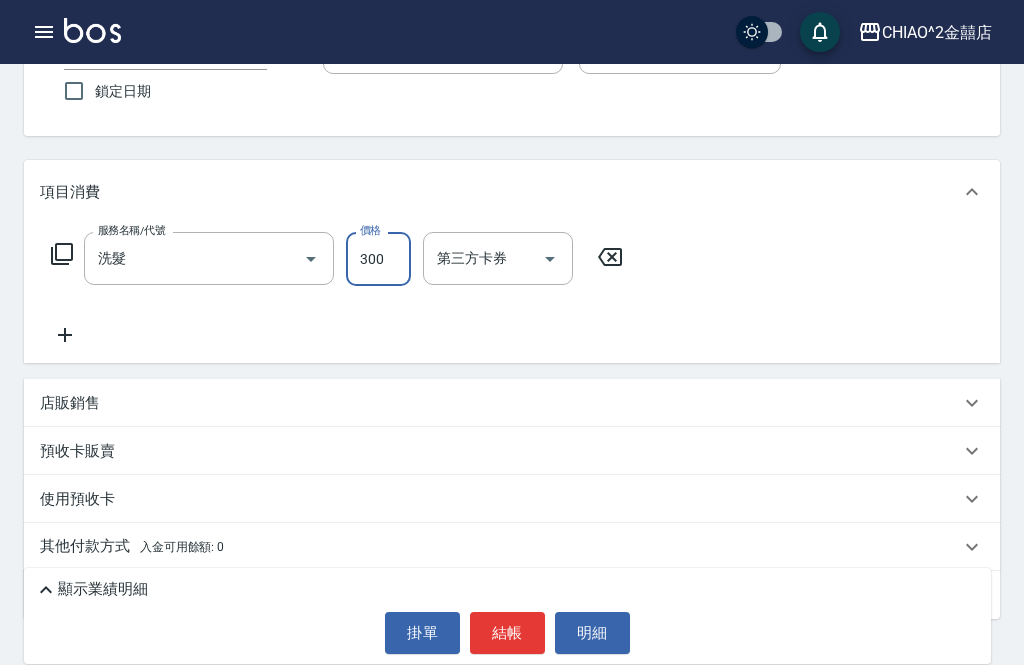 type on "300" 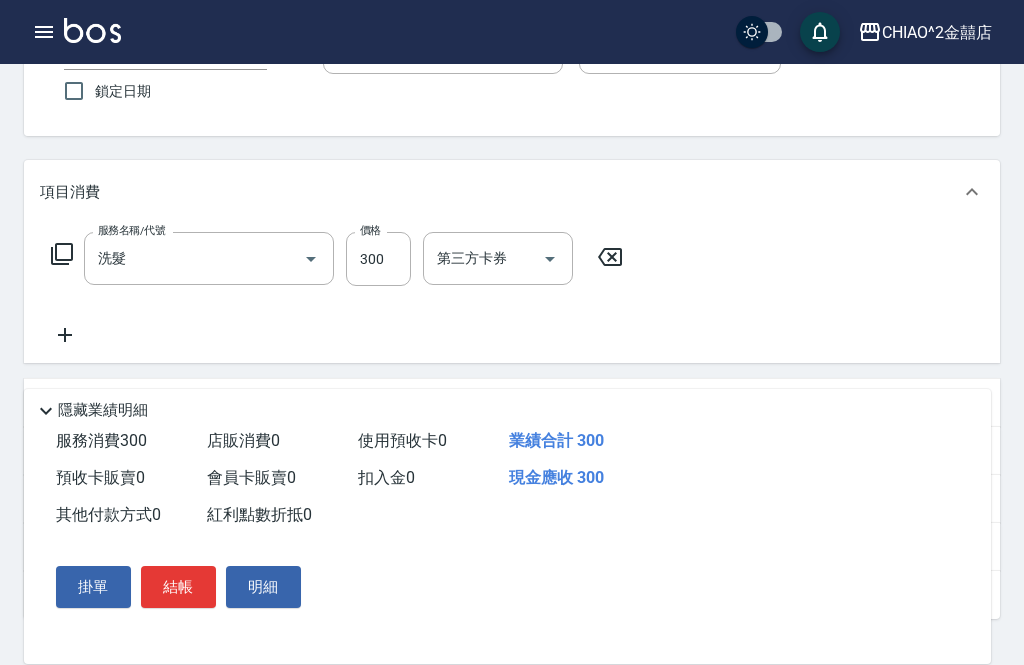 click on "結帳" at bounding box center (178, 587) 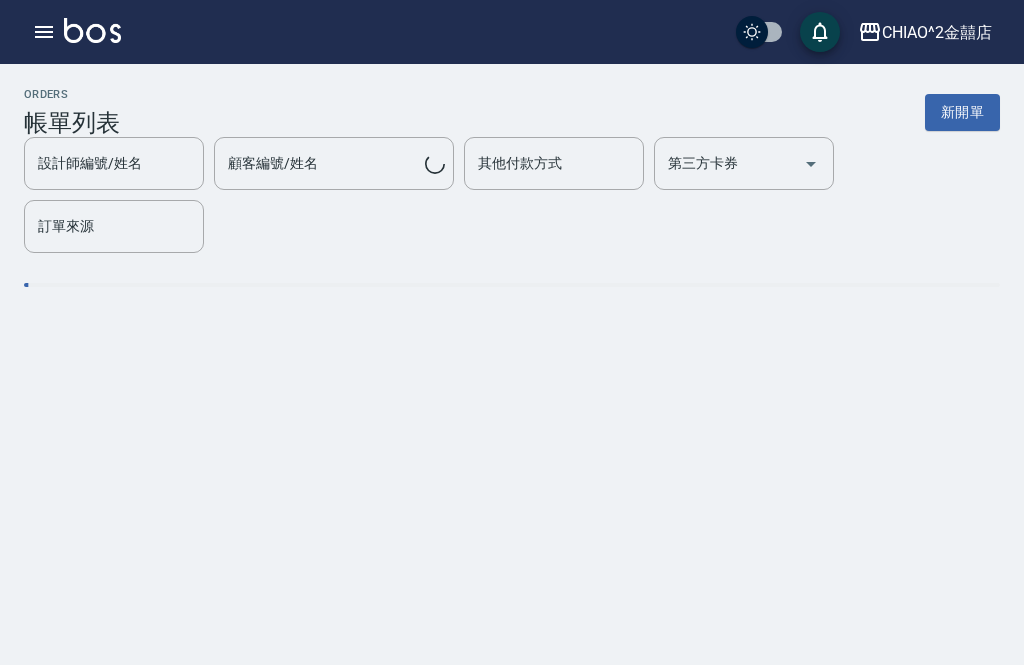scroll, scrollTop: 0, scrollLeft: 0, axis: both 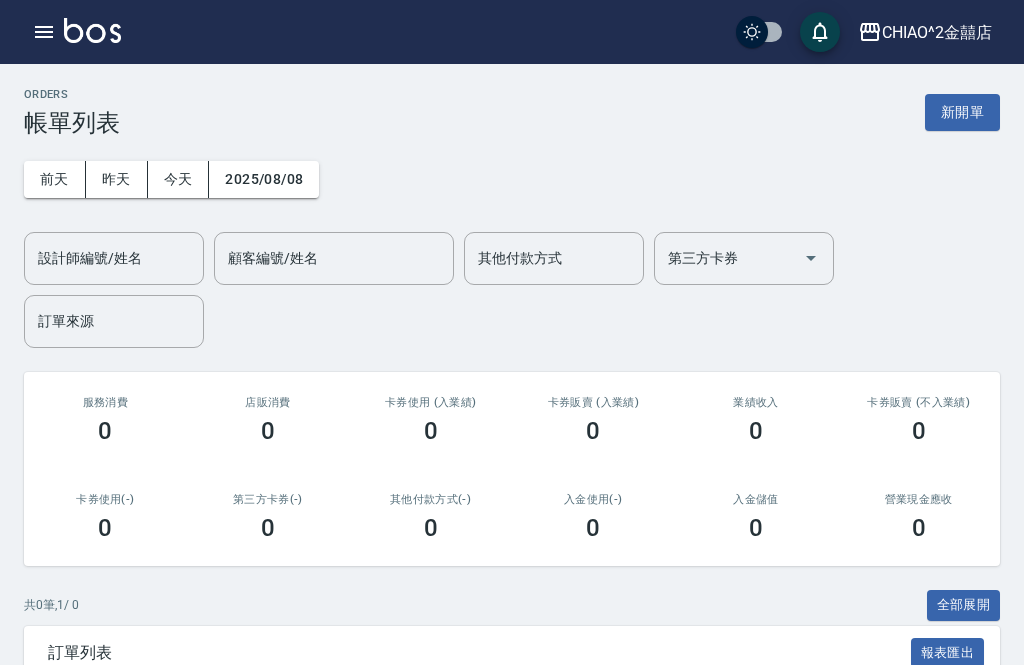 click on "昨天" at bounding box center (117, 179) 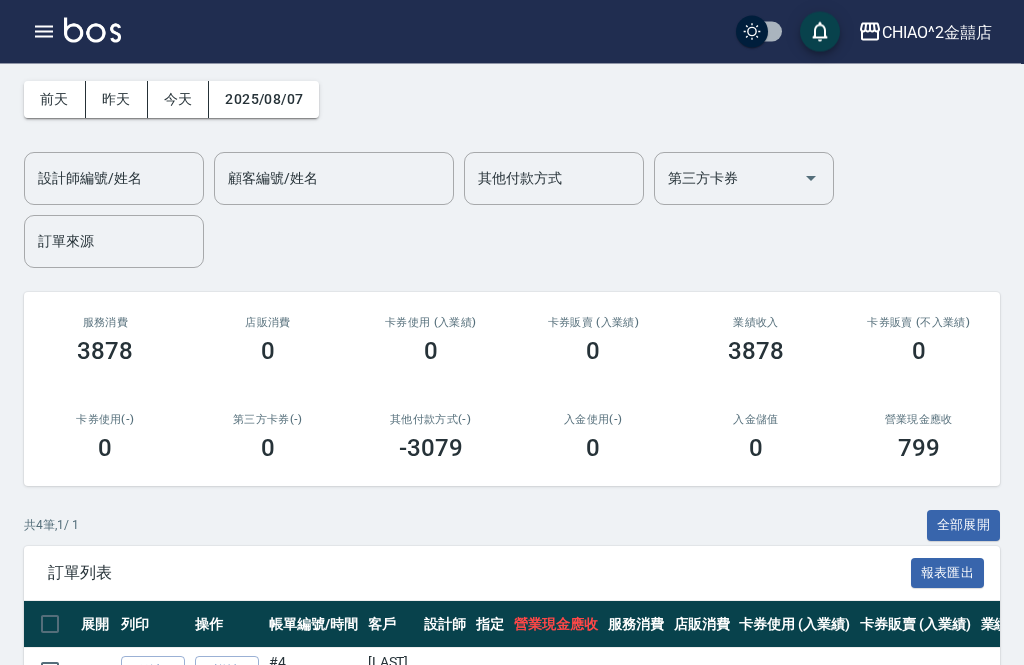 scroll, scrollTop: 80, scrollLeft: 0, axis: vertical 